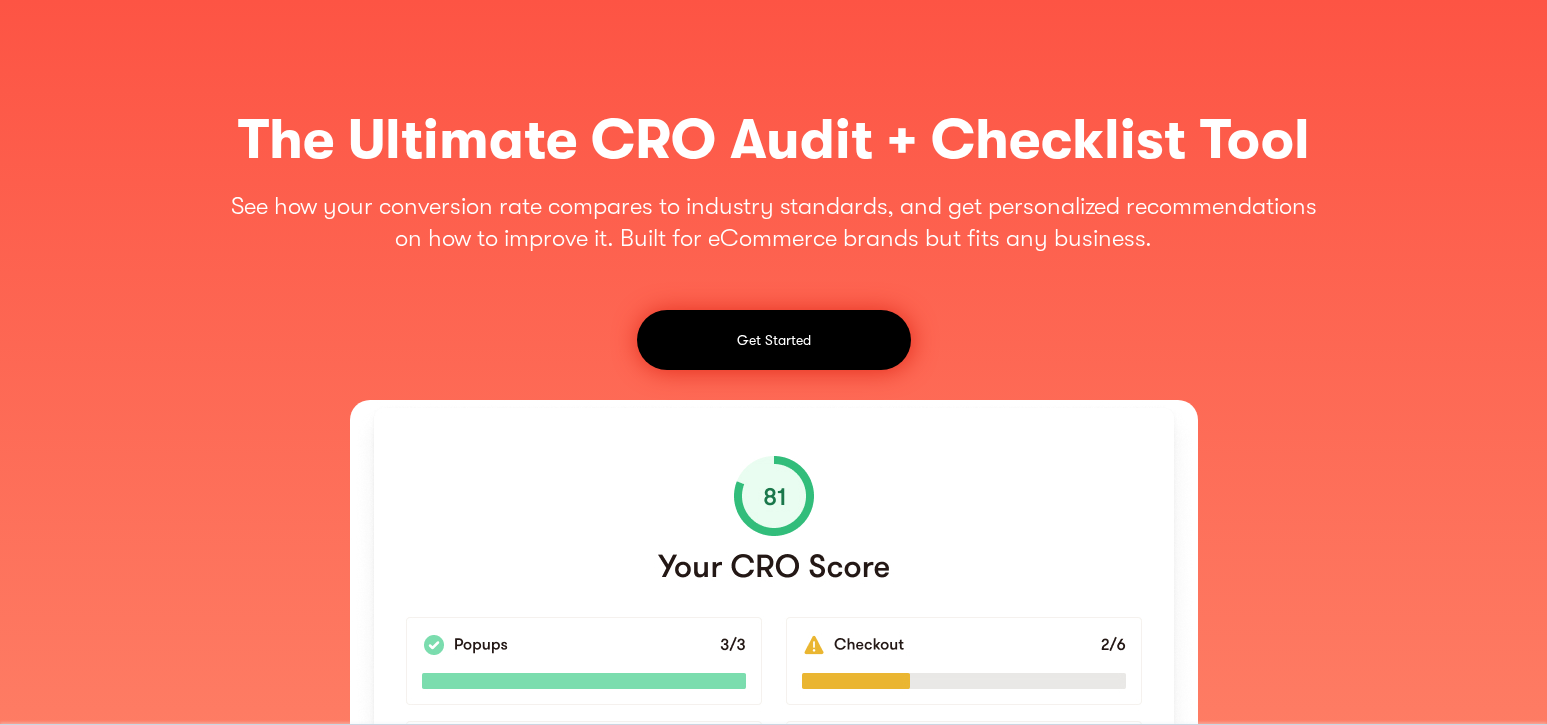 scroll, scrollTop: 0, scrollLeft: 0, axis: both 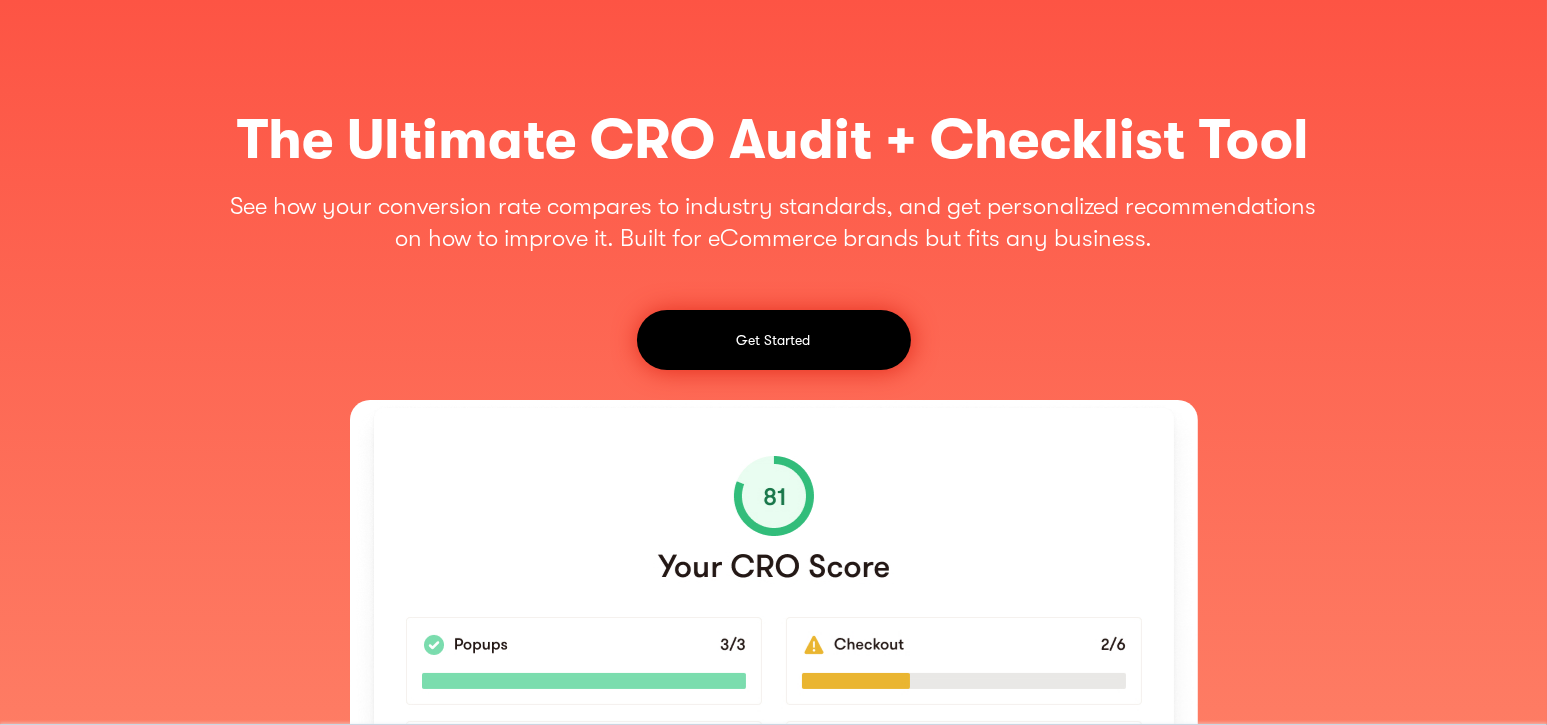 click on "Get Started" at bounding box center [774, 340] 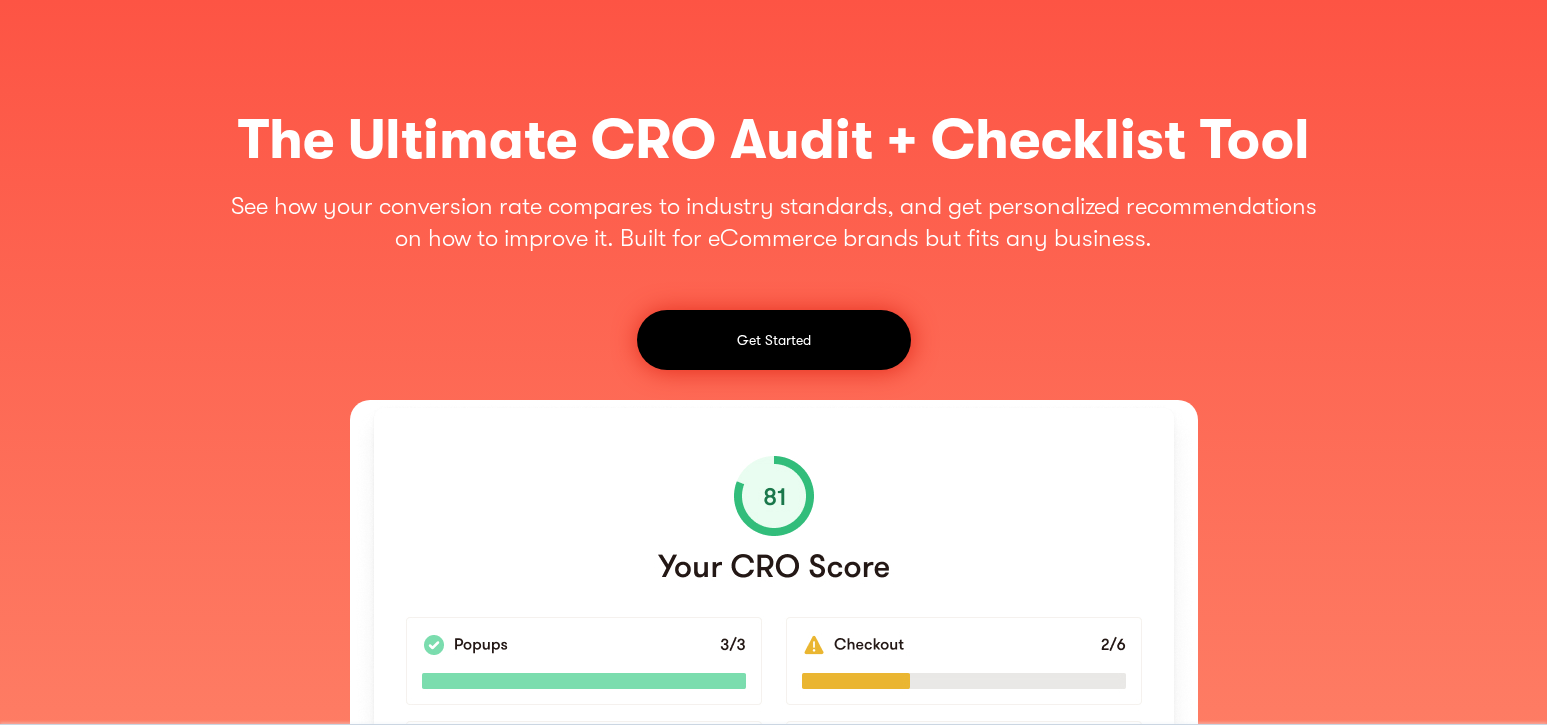 scroll, scrollTop: 0, scrollLeft: 0, axis: both 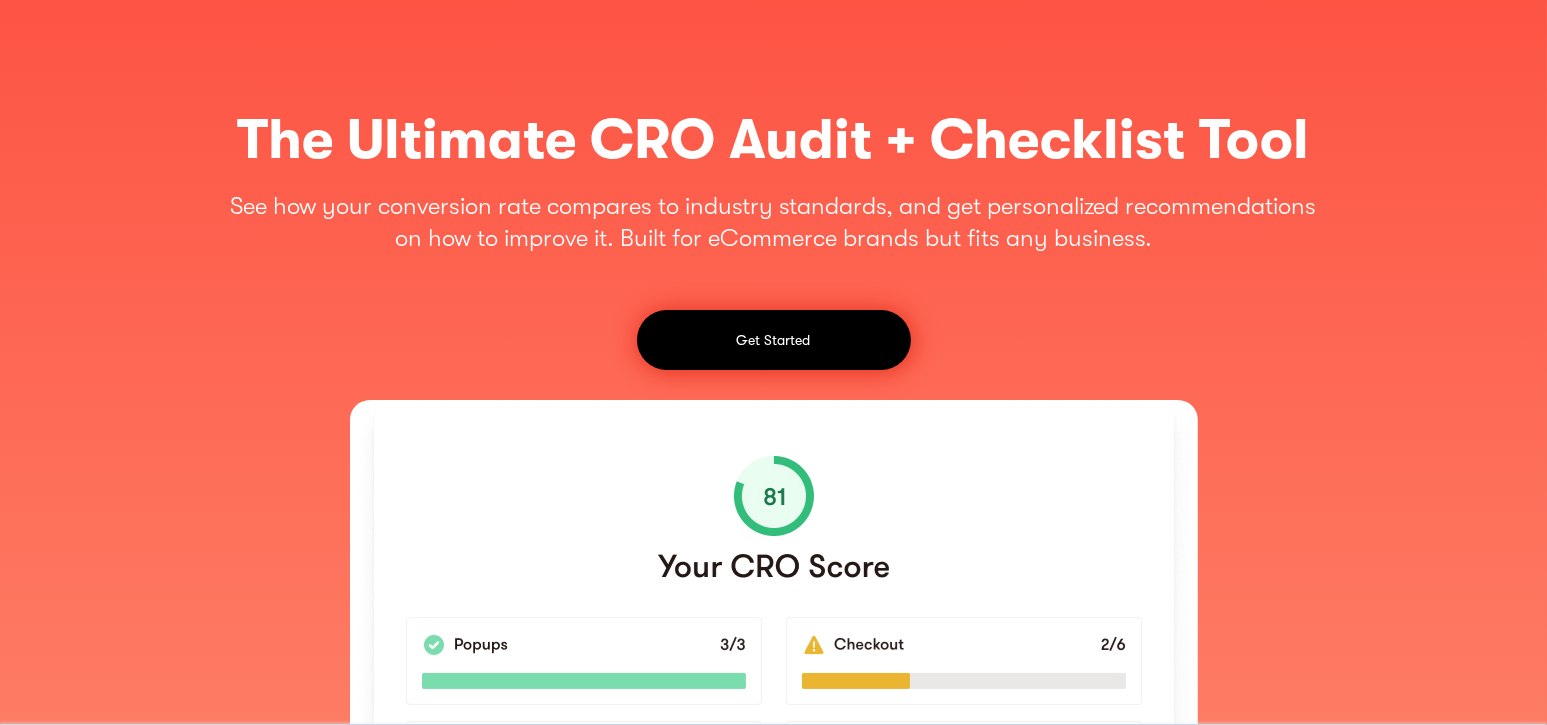 click on "Get Started" at bounding box center (774, 340) 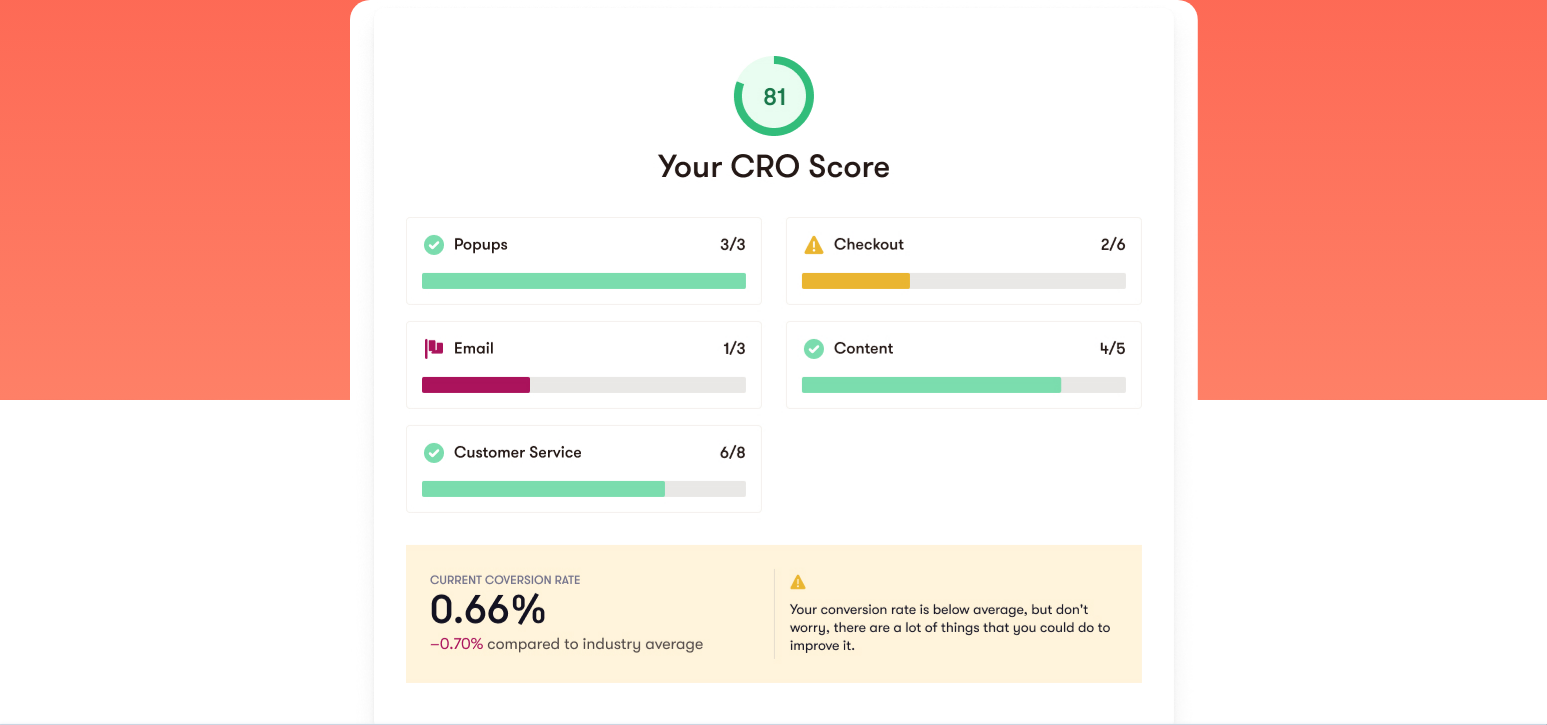 scroll, scrollTop: 0, scrollLeft: 0, axis: both 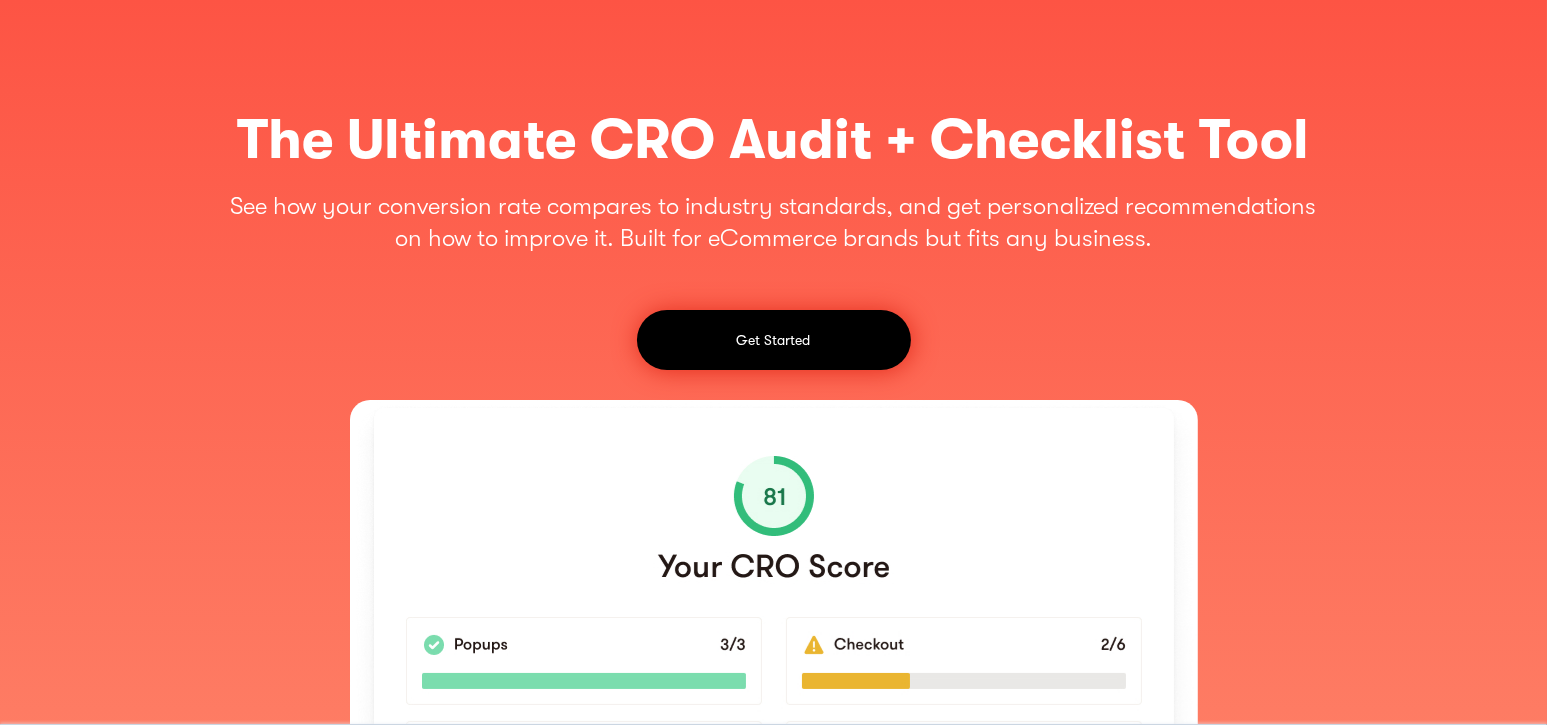 click on "Get Started" at bounding box center (774, 340) 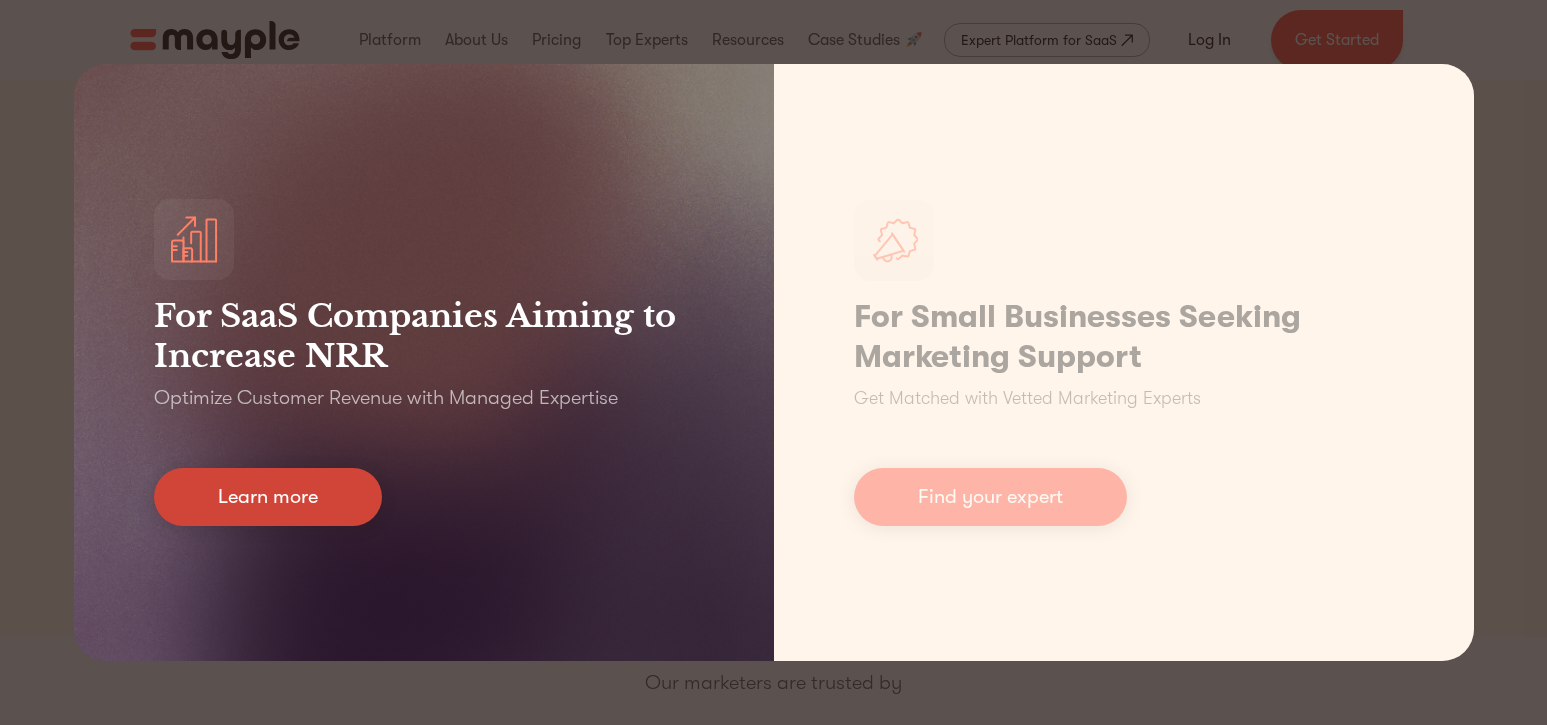scroll, scrollTop: 0, scrollLeft: 0, axis: both 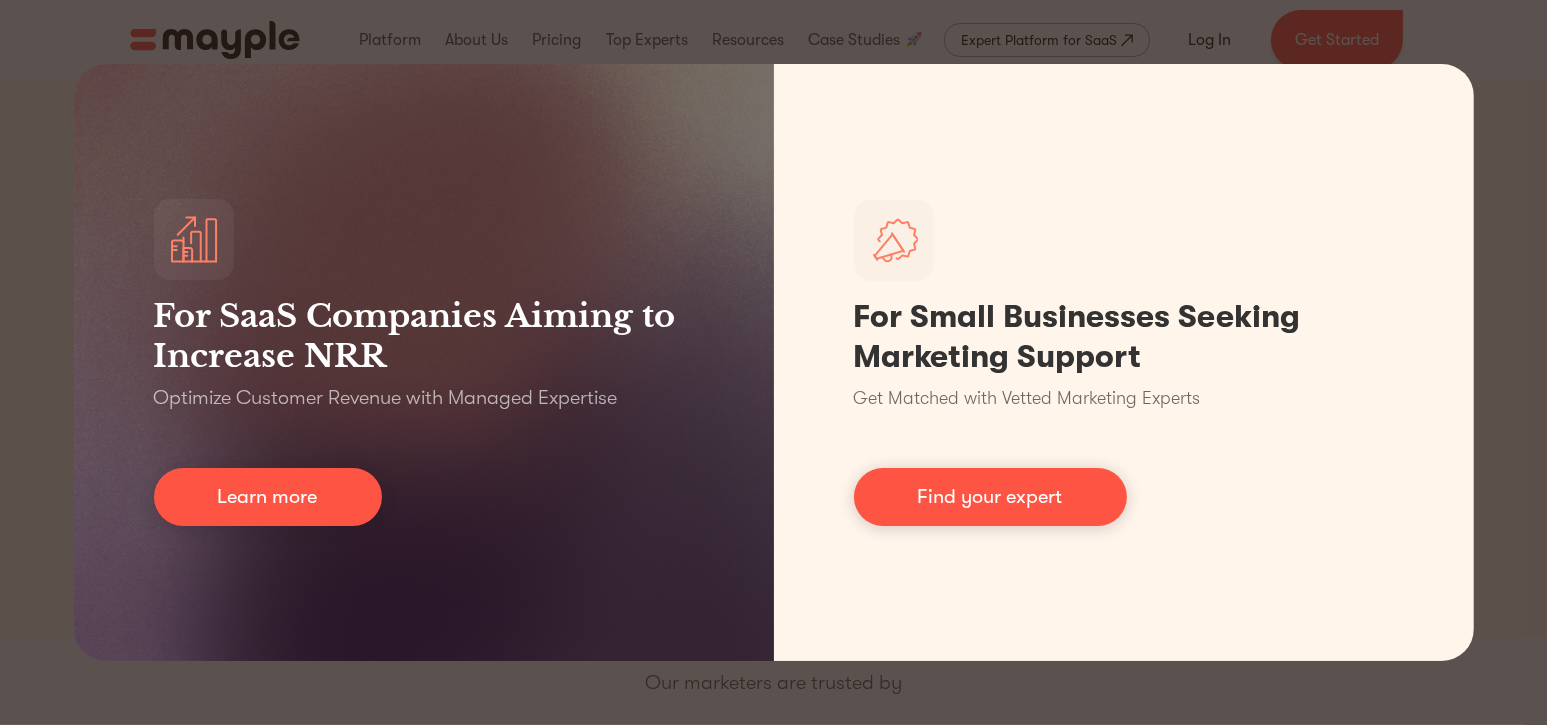 click on "For SaaS Companies Aiming to Increase NRR Optimize Customer Revenue with Managed Expertise Learn more For Small Businesses Seeking Marketing Support Get Matched with Vetted Marketing Experts Find your expert" at bounding box center (773, 362) 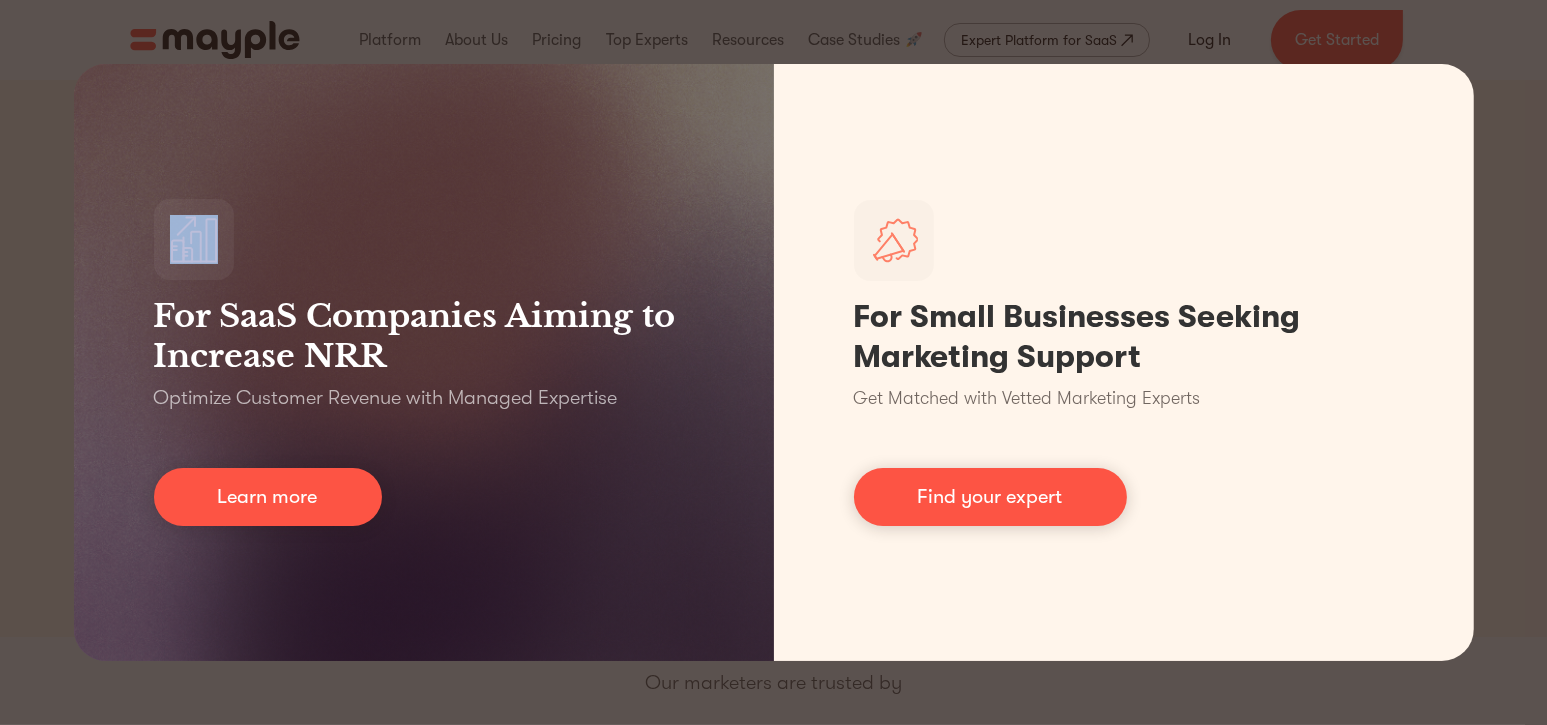 click on "For SaaS Companies Aiming to Increase NRR Optimize Customer Revenue with Managed Expertise Learn more For Small Businesses Seeking Marketing Support Get Matched with Vetted Marketing Experts Find your expert" at bounding box center [773, 362] 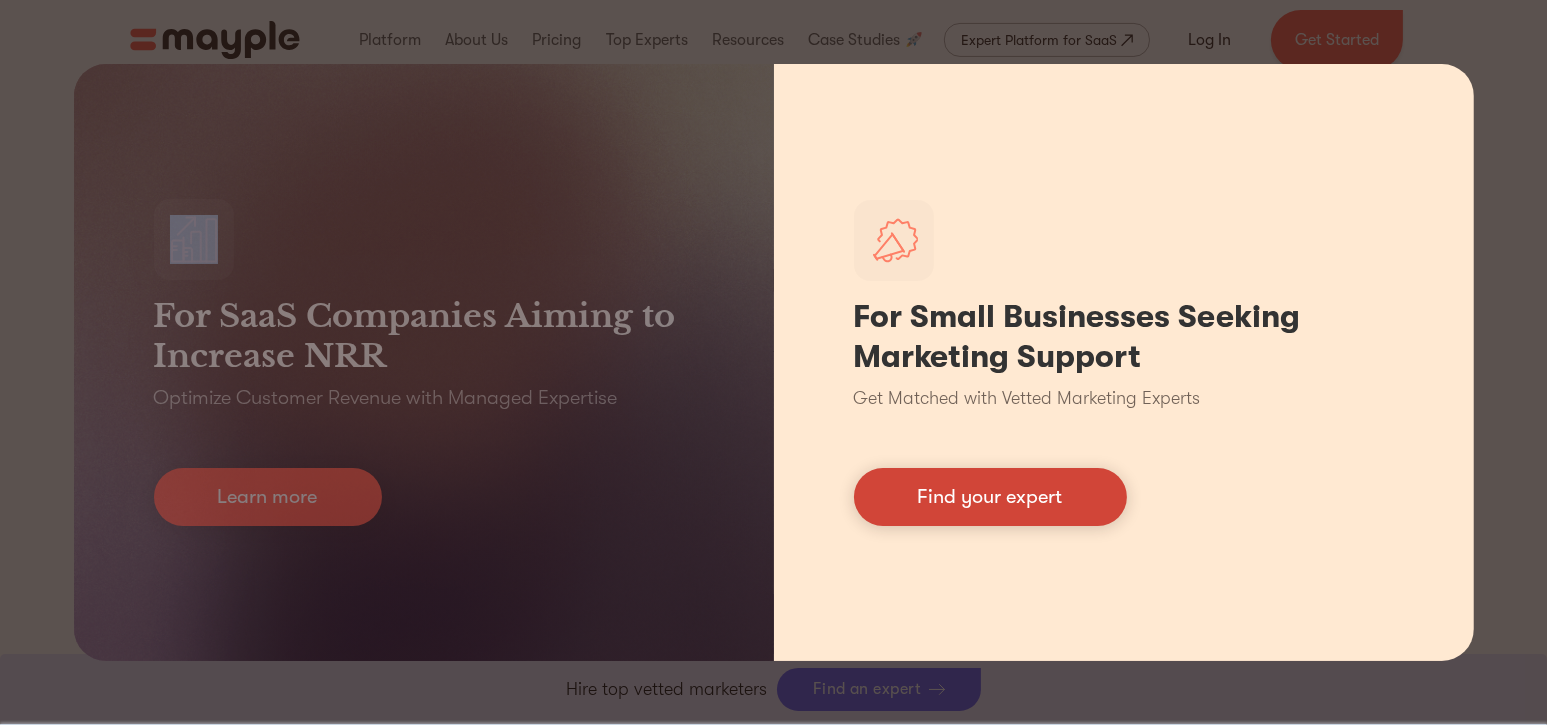 scroll, scrollTop: 800, scrollLeft: 0, axis: vertical 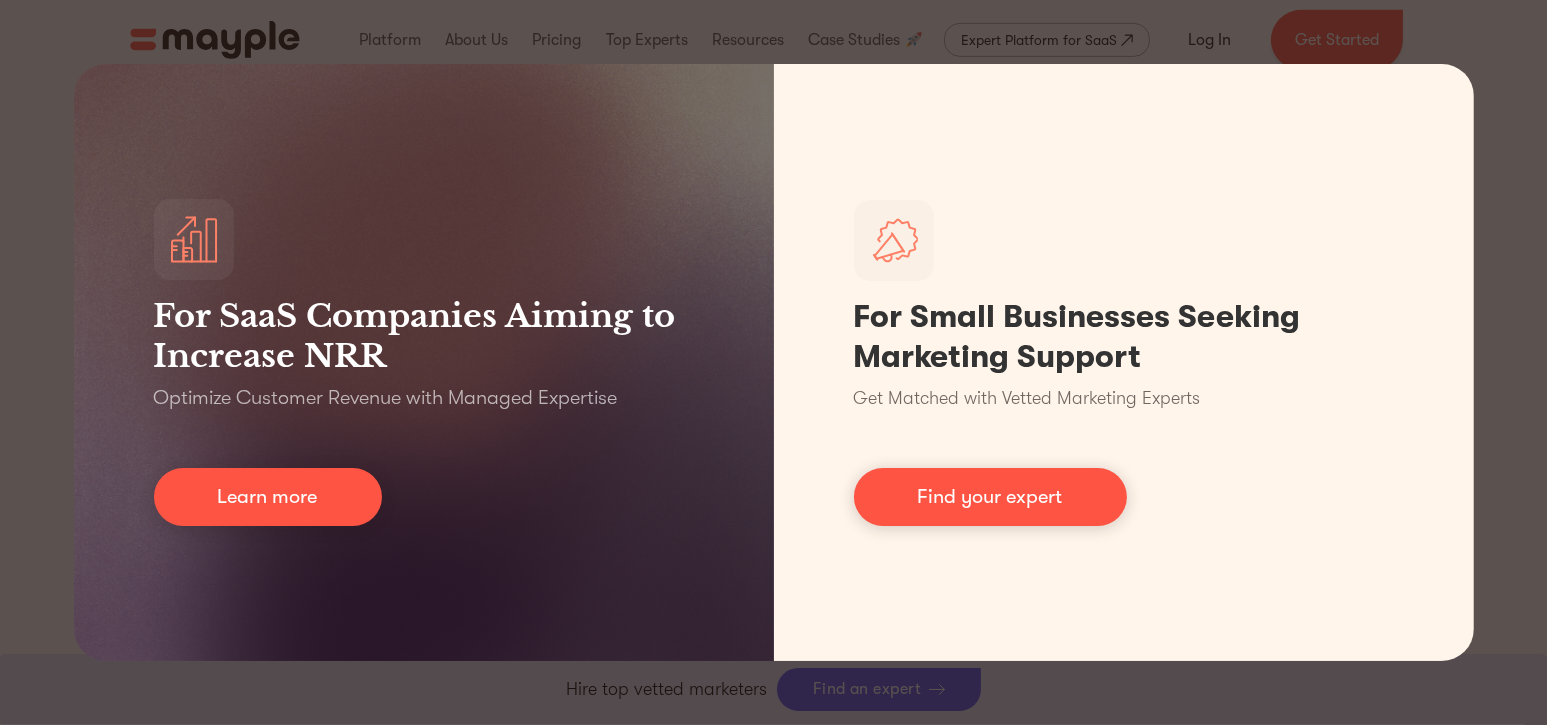 click on "For SaaS Companies Aiming to Increase NRR Optimize Customer Revenue with Managed Expertise Learn more For Small Businesses Seeking Marketing Support Get Matched with Vetted Marketing Experts Find your expert" at bounding box center (773, 362) 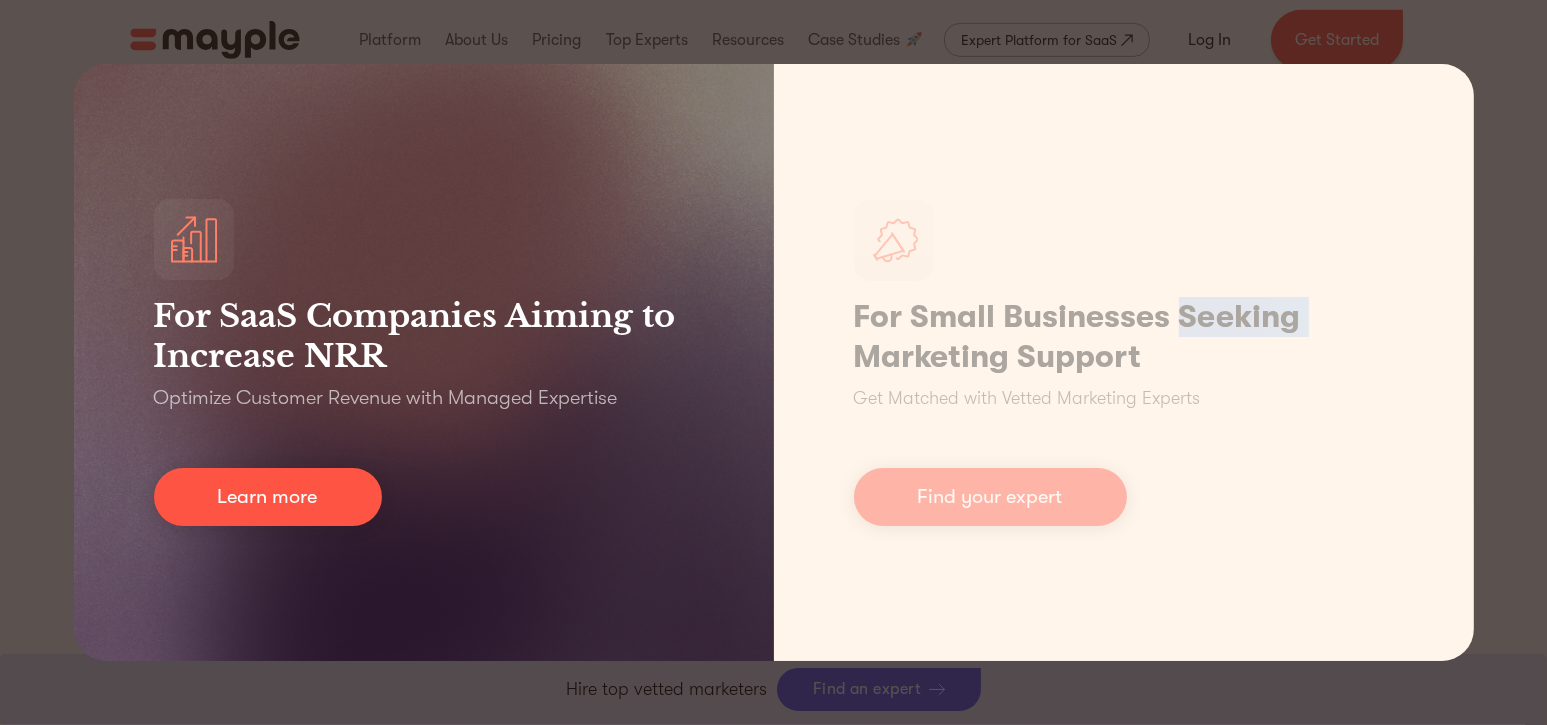 drag, startPoint x: 287, startPoint y: 474, endPoint x: 236, endPoint y: 447, distance: 57.706154 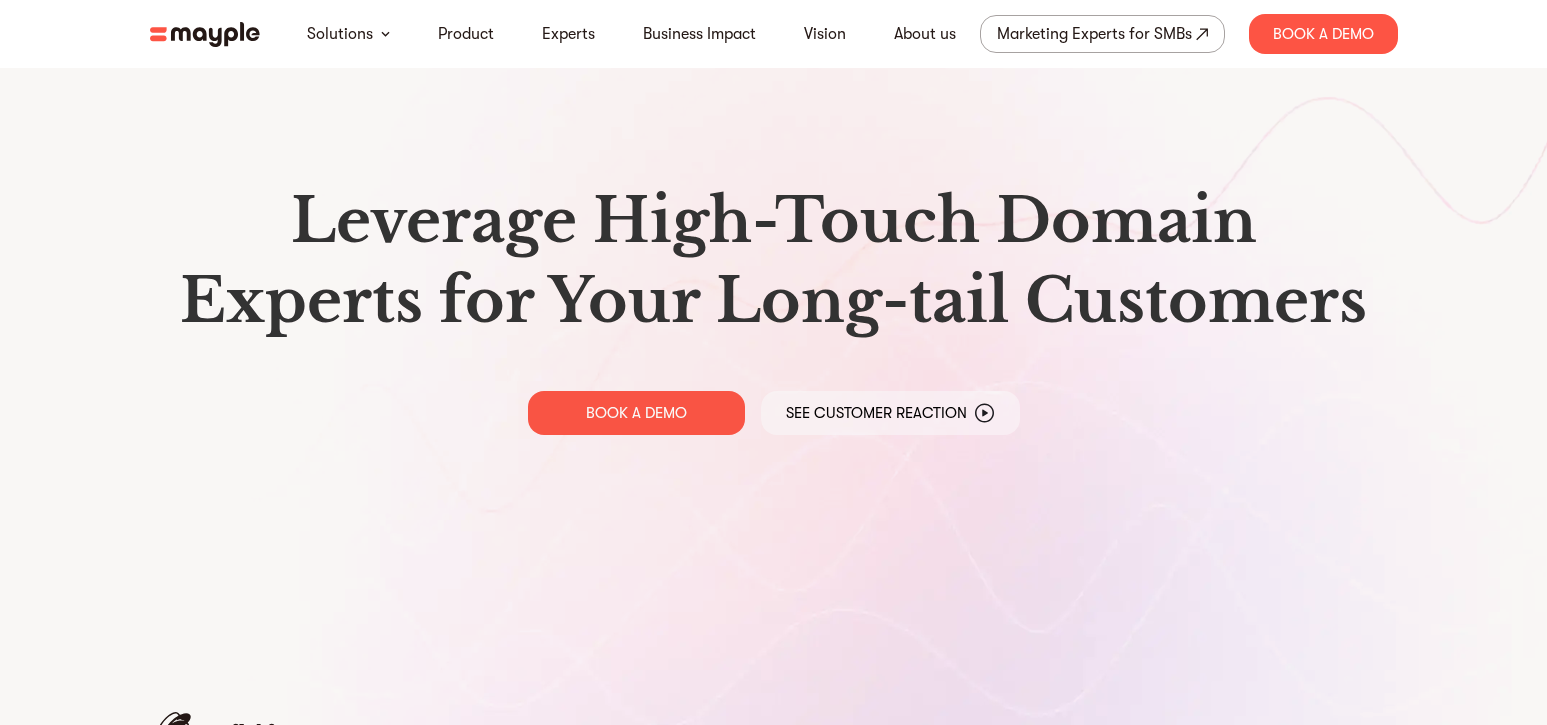 scroll, scrollTop: 0, scrollLeft: 0, axis: both 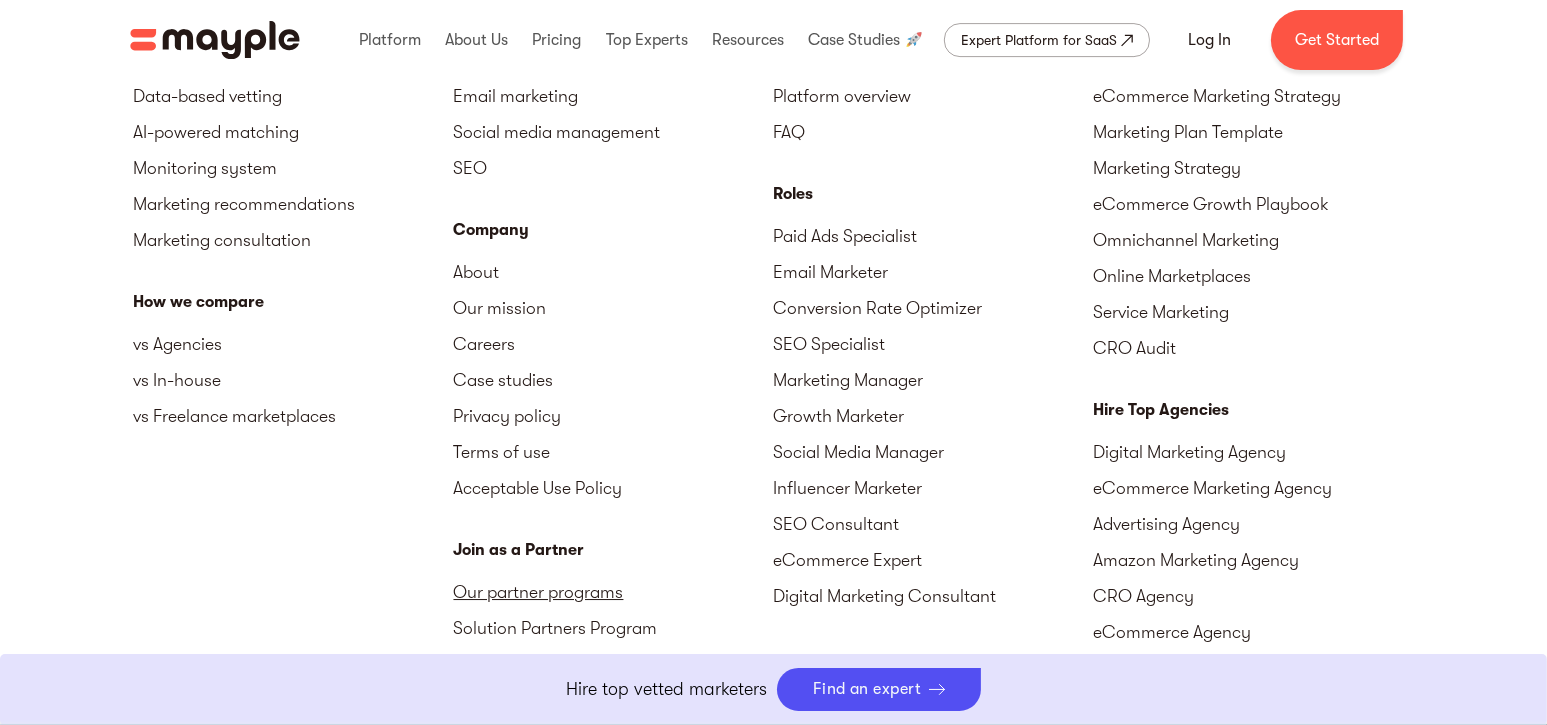 click on "Our partner programs" at bounding box center [614, 592] 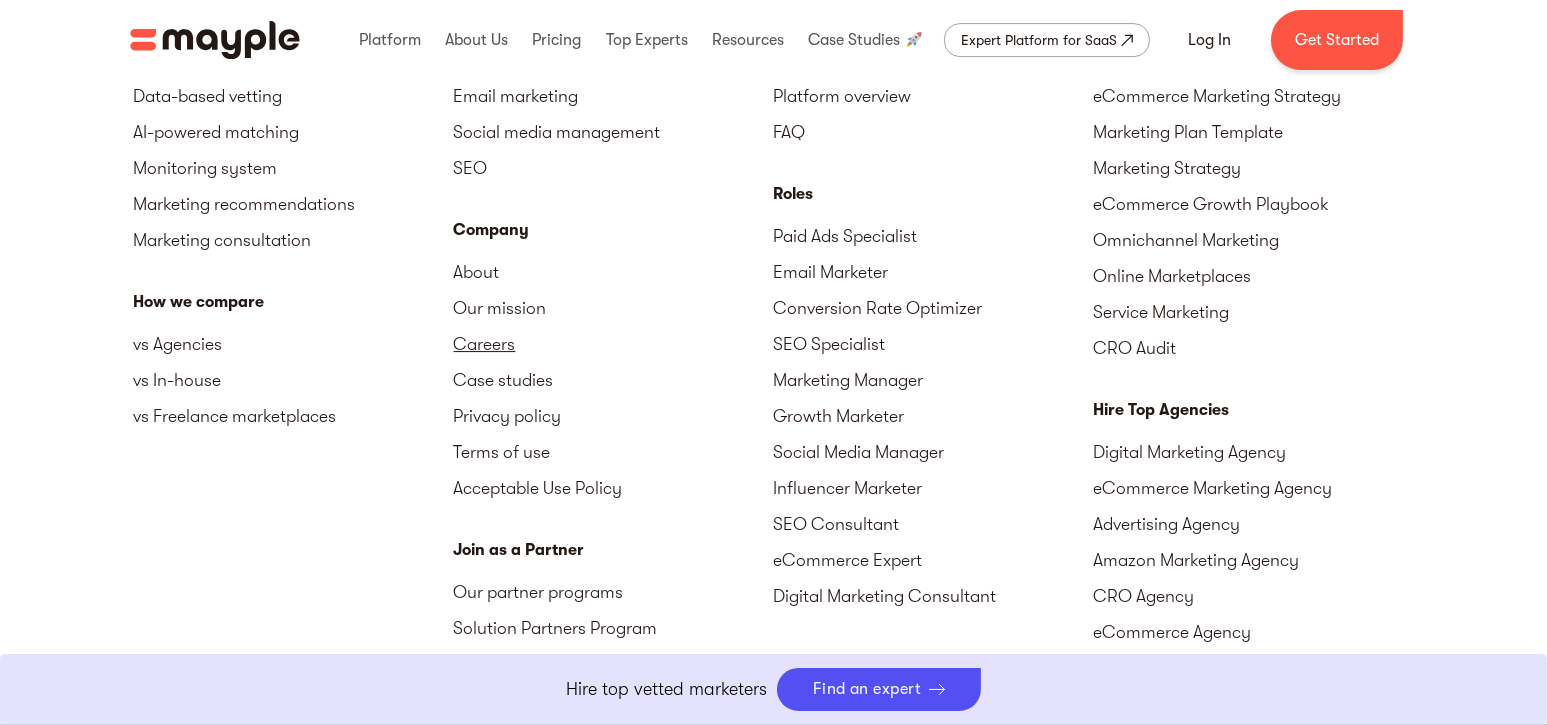 click on "Careers" at bounding box center [614, 344] 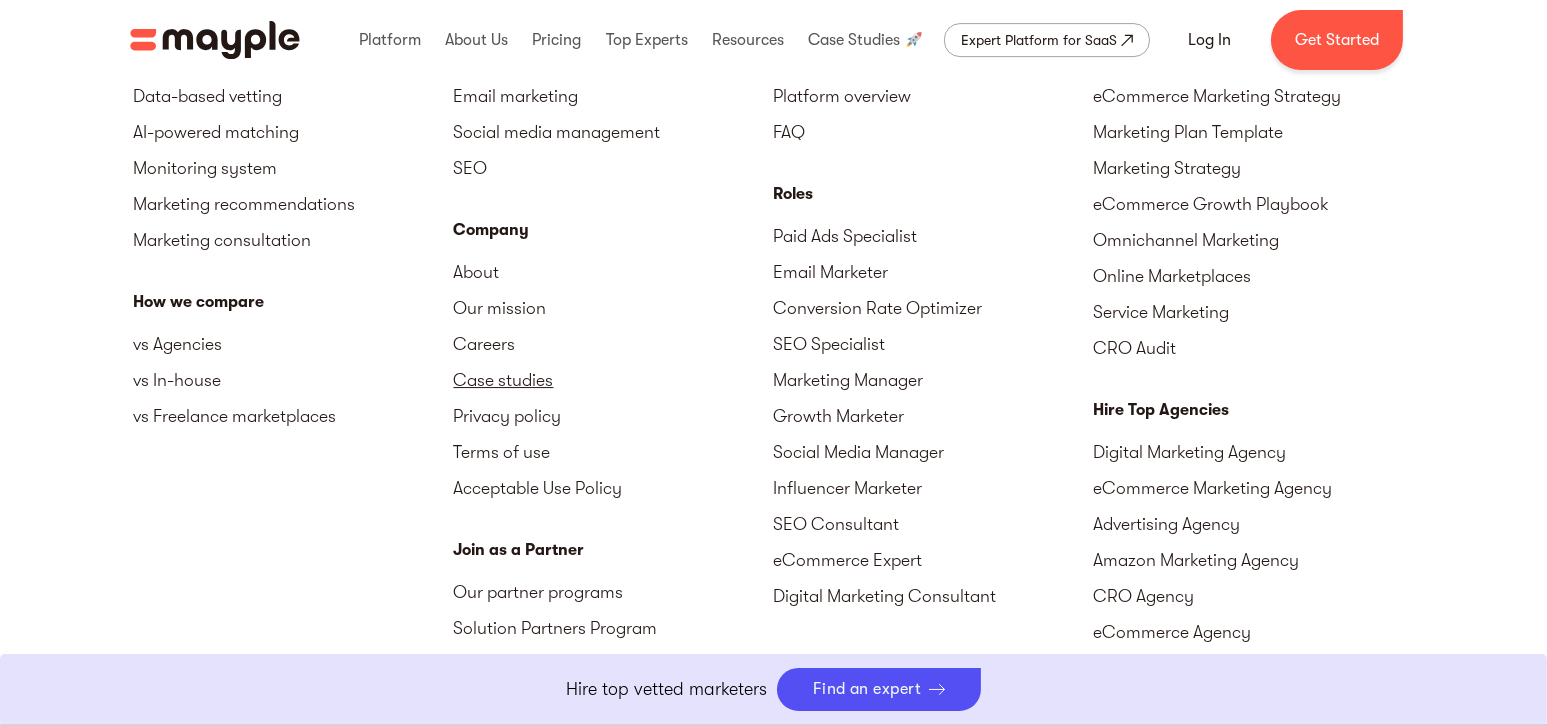 click on "Case studies" at bounding box center (614, 380) 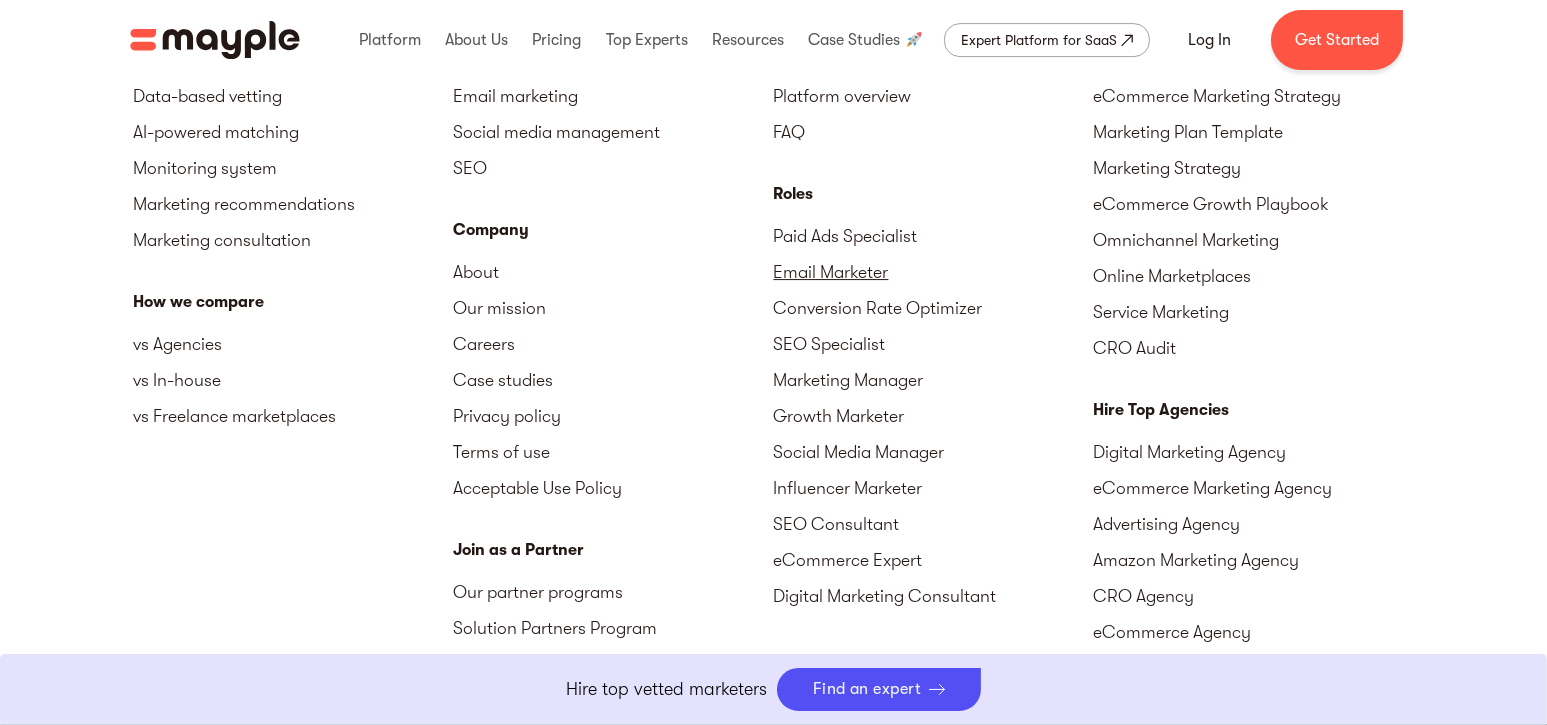 click on "Email Marketer" at bounding box center [934, 272] 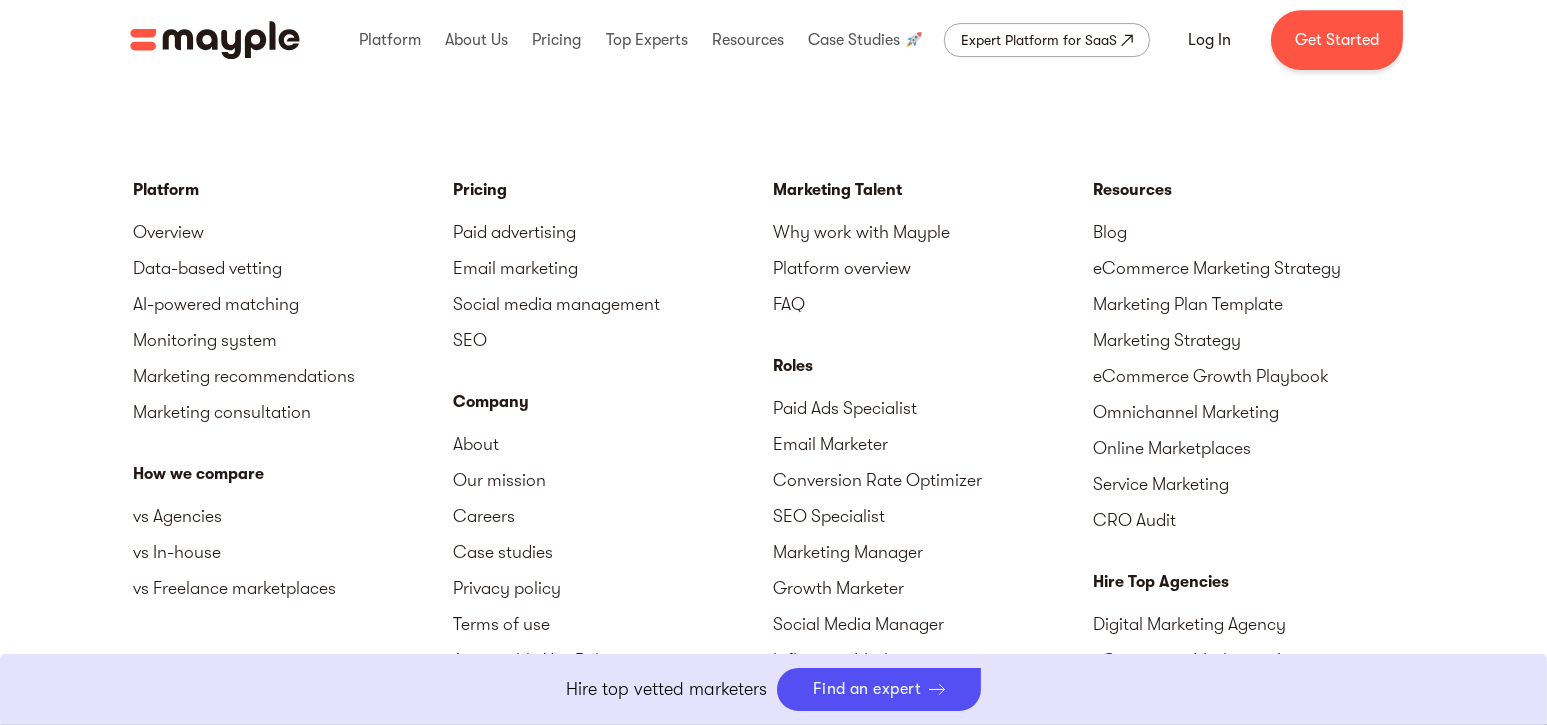 scroll, scrollTop: 8617, scrollLeft: 0, axis: vertical 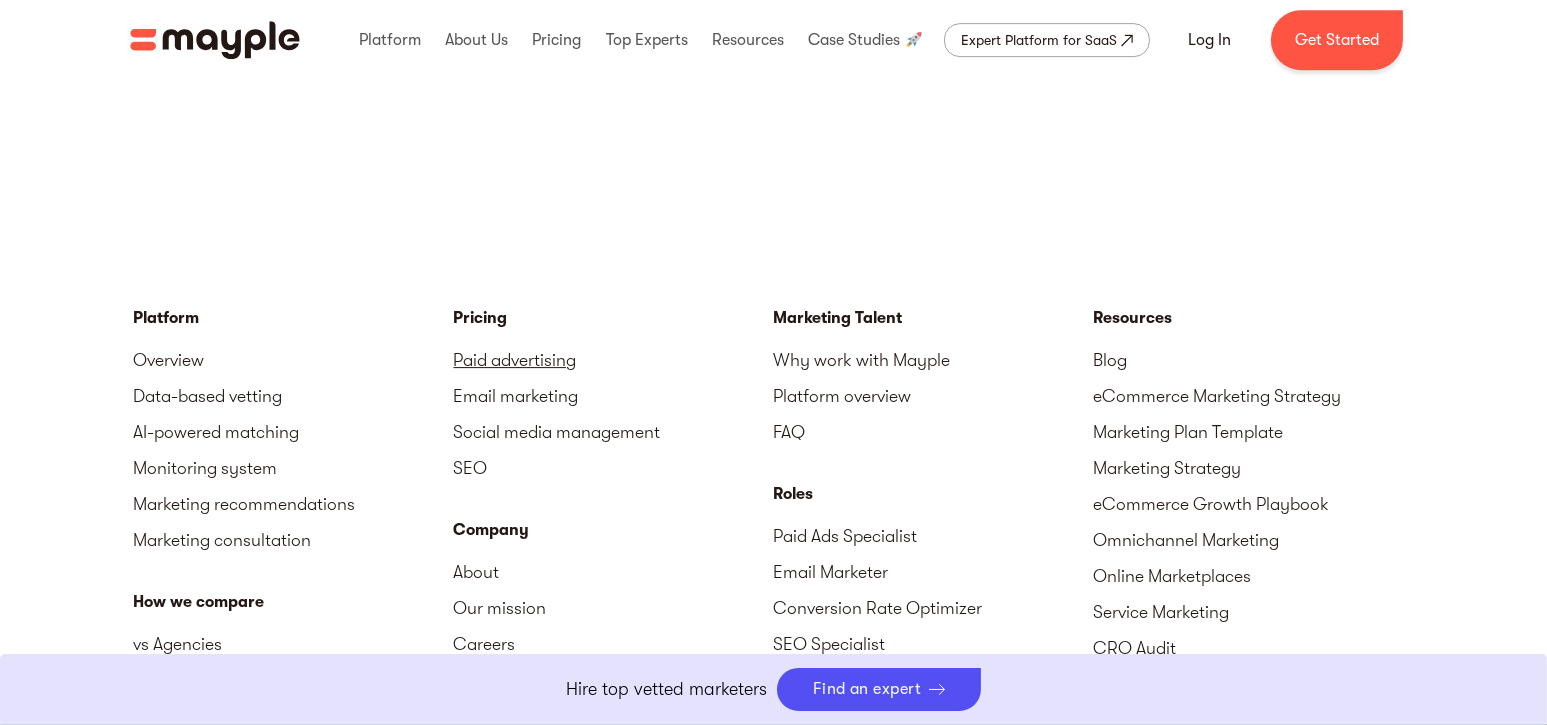 click on "Paid advertising" at bounding box center [614, 360] 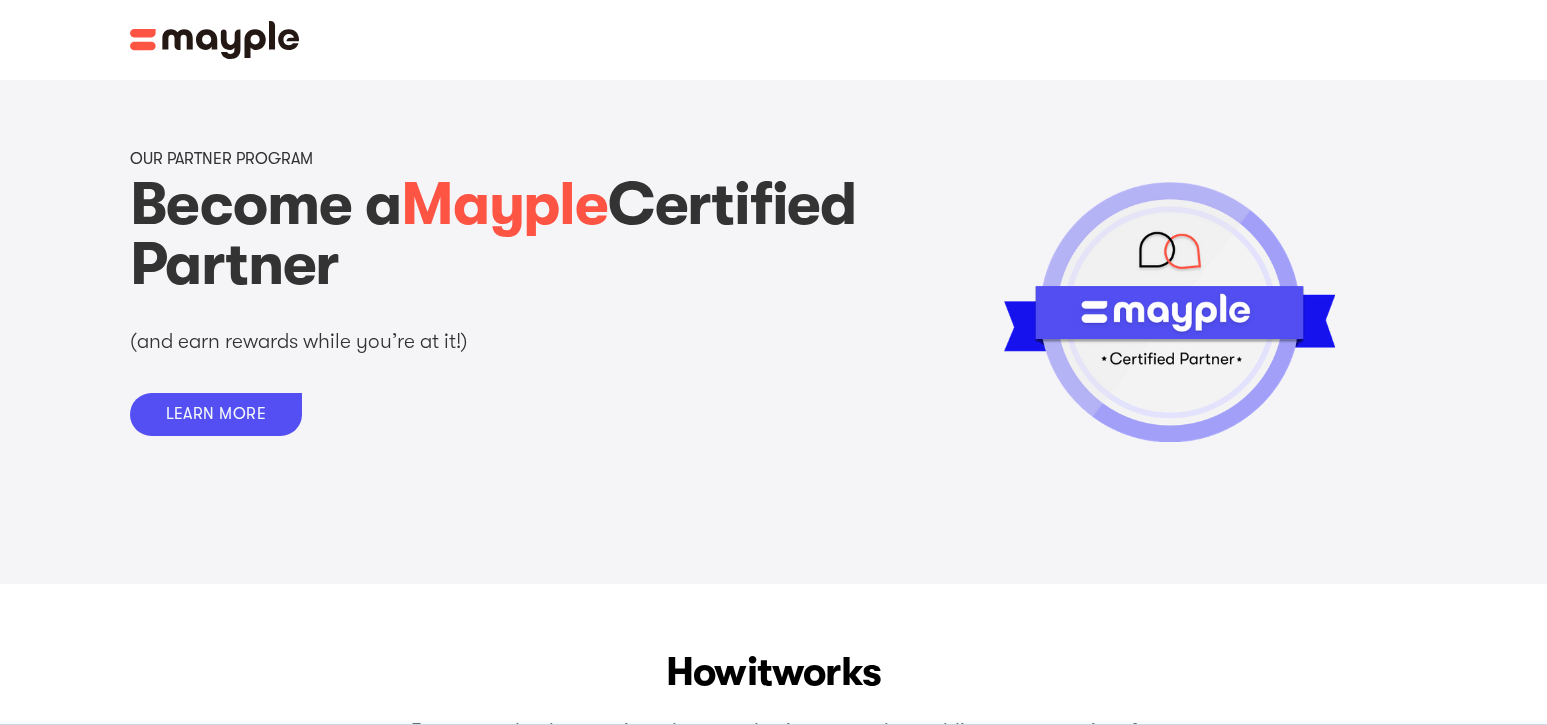 scroll, scrollTop: 0, scrollLeft: 0, axis: both 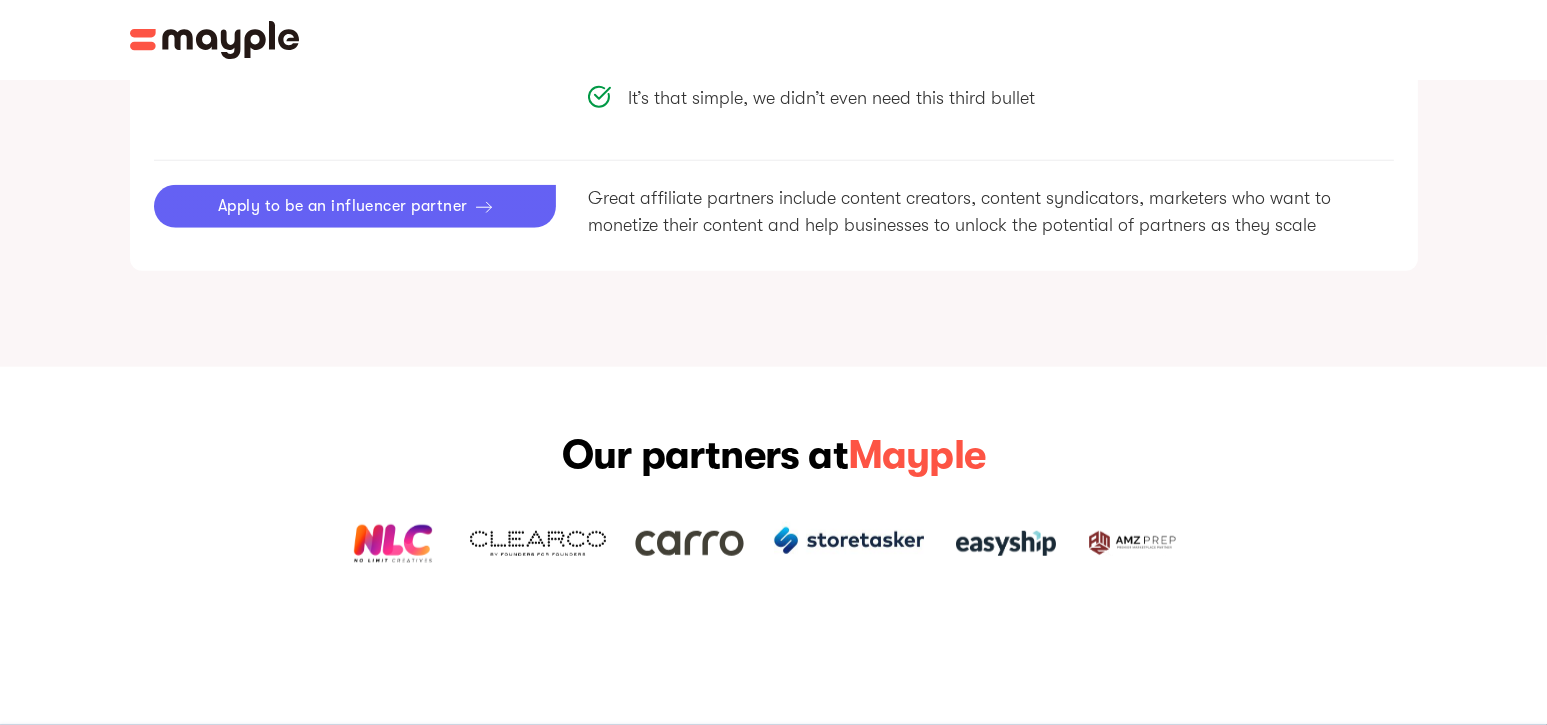click on "Apply to be an influencer partner" at bounding box center (355, 206) 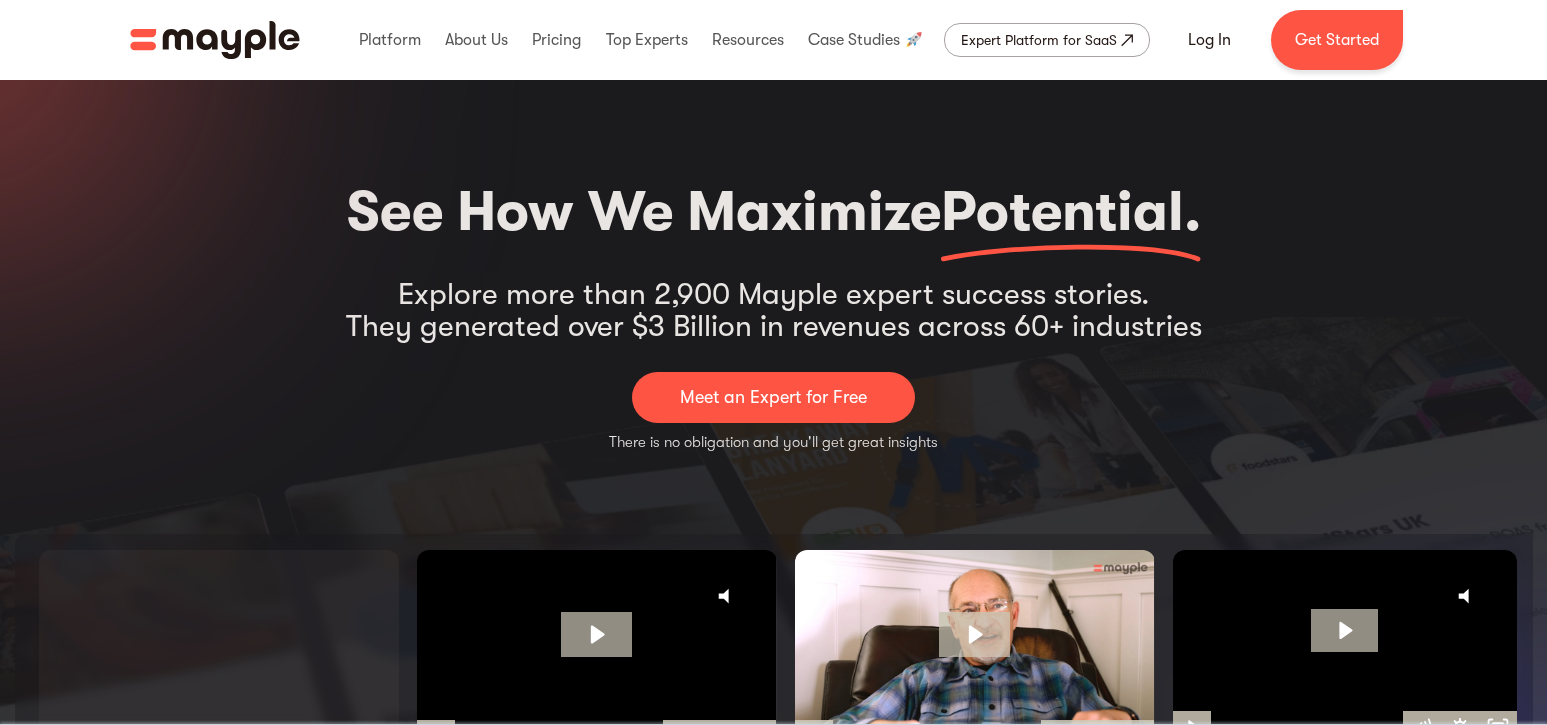 scroll, scrollTop: 0, scrollLeft: 0, axis: both 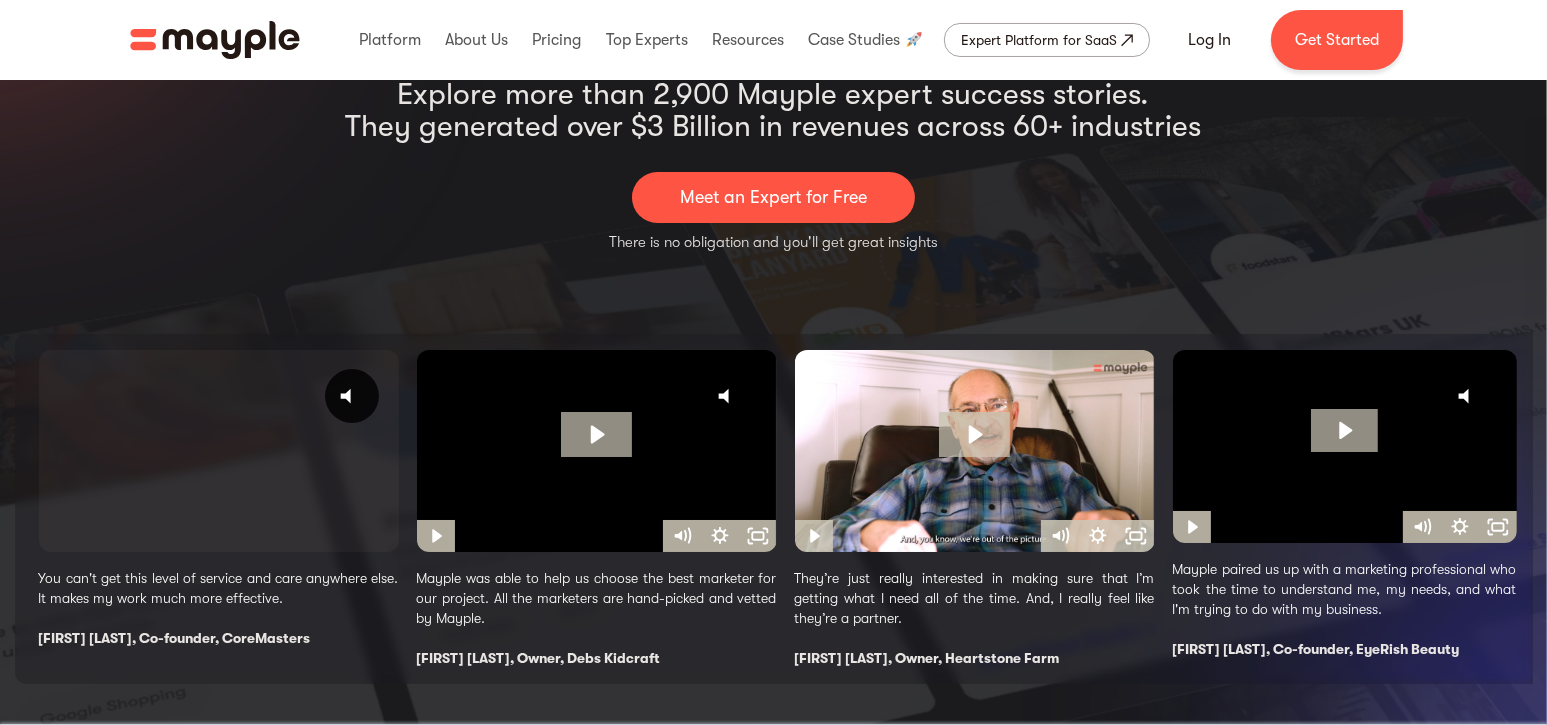 click at bounding box center (219, 451) 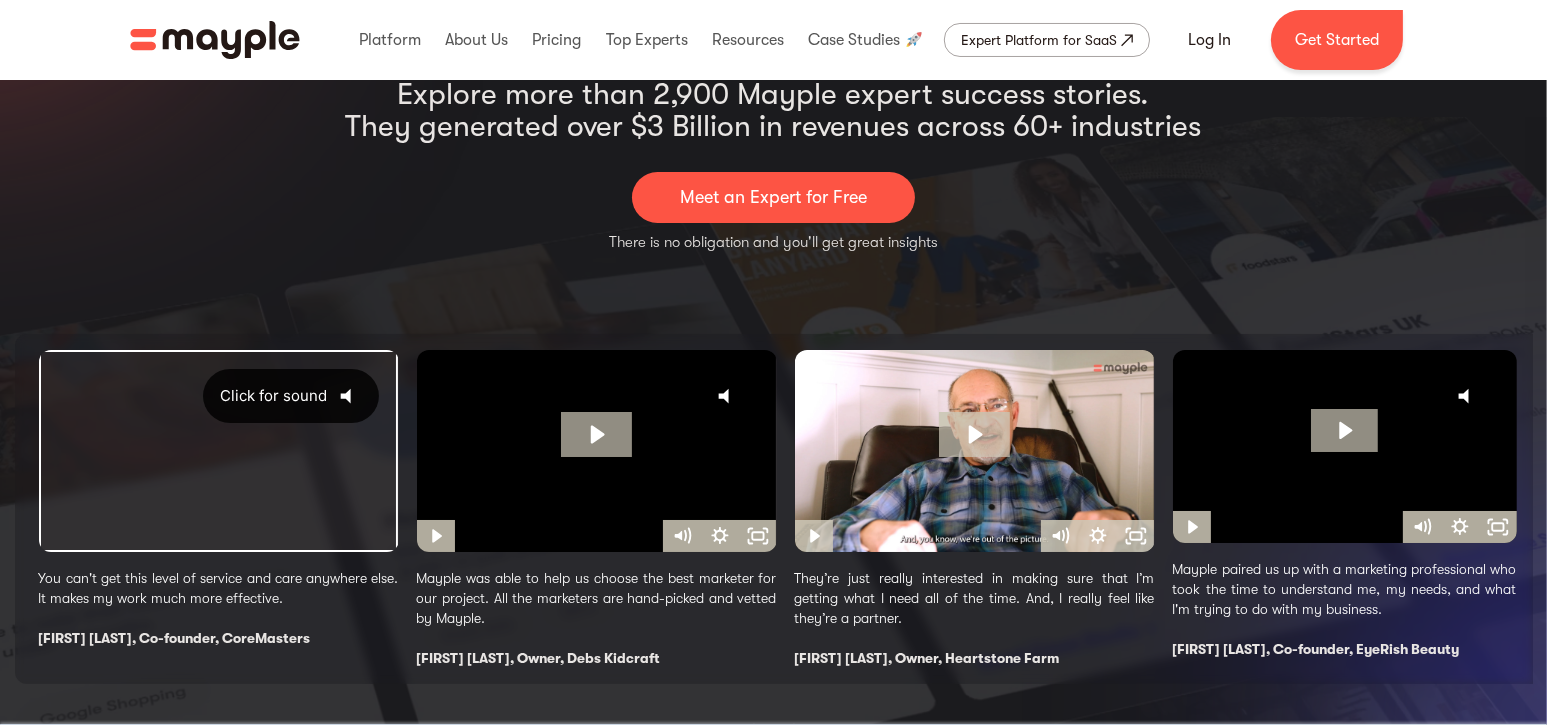 click on "Click for sound" at bounding box center [266, 395] 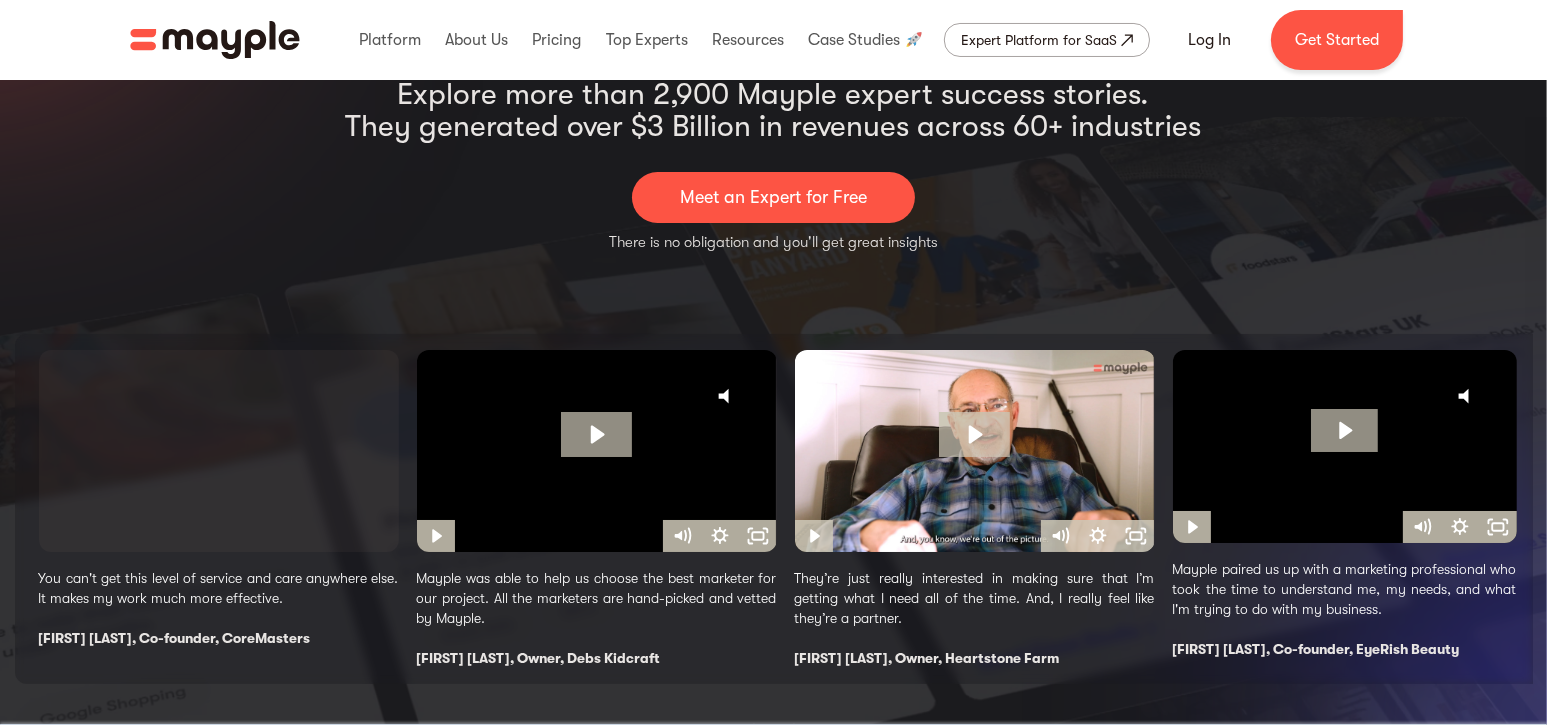 click at bounding box center [219, 451] 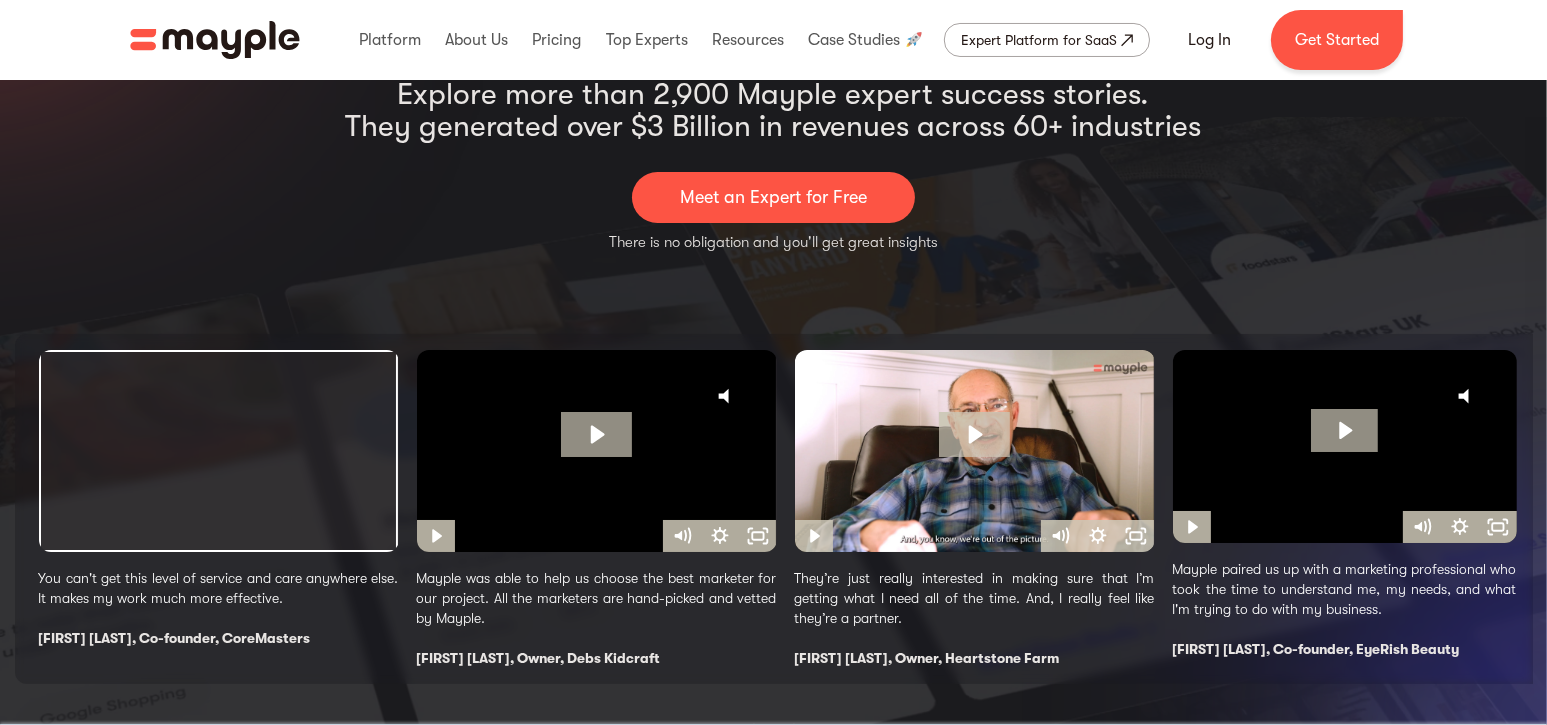 click at bounding box center (219, 451) 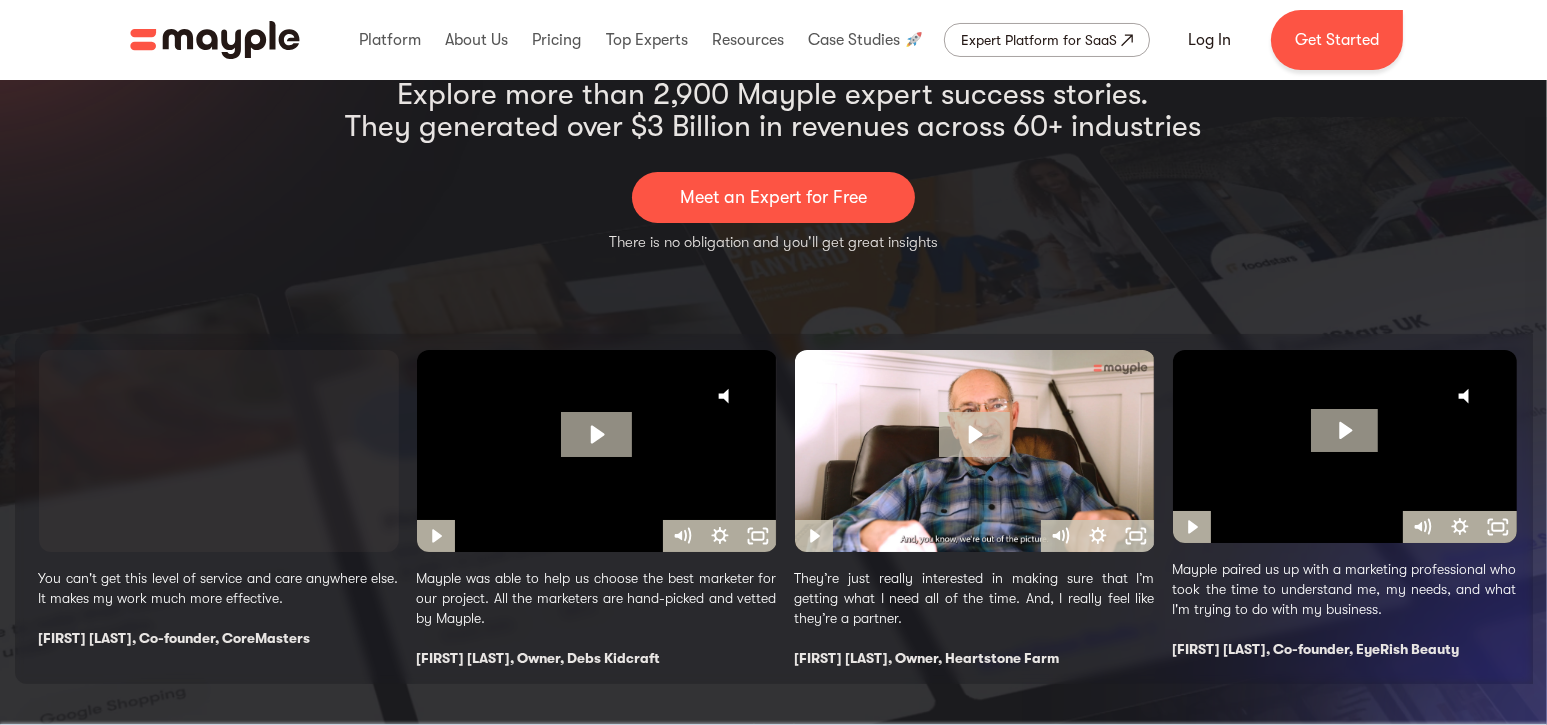click on "Click for sound
@keyframes VOLUME_SMALL_WAVE_FLASH {
0% { opacity: 0; }
33% { opacity: 1; }
66% { opacity: 1; }
100% { opacity: 0; }
}
@keyframes VOLUME_LARGE_WAVE_FLASH {
0% { opacity: 0; }
33% { opacity: 1; }
66% { opacity: 1; }
100% { opacity: 0; }
}
.volume__small-wave {
animation: VOLUME_SMALL_WAVE_FLASH 2s infinite;
opacity: 0;
}
.volume__large-wave {
animation: VOLUME_LARGE_WAVE_FLASH 2s infinite .3s;
opacity: 0;
}
You can't get this level of service and care anywhere else. It makes my work much more effective. Roee Arbel, Co-founder, CoreMasters
Click for sound
Mayple was able to help us choose the best marketer for our project. All the marketers are hand-picked and vetted by Mayple. Deborah Herbet, Owner, Debs Kidcraft
Click for sound
They’re just really interested in making sure that I’m getting what I need all of the time. And, I really feel like they’re a partner." at bounding box center [786, 509] 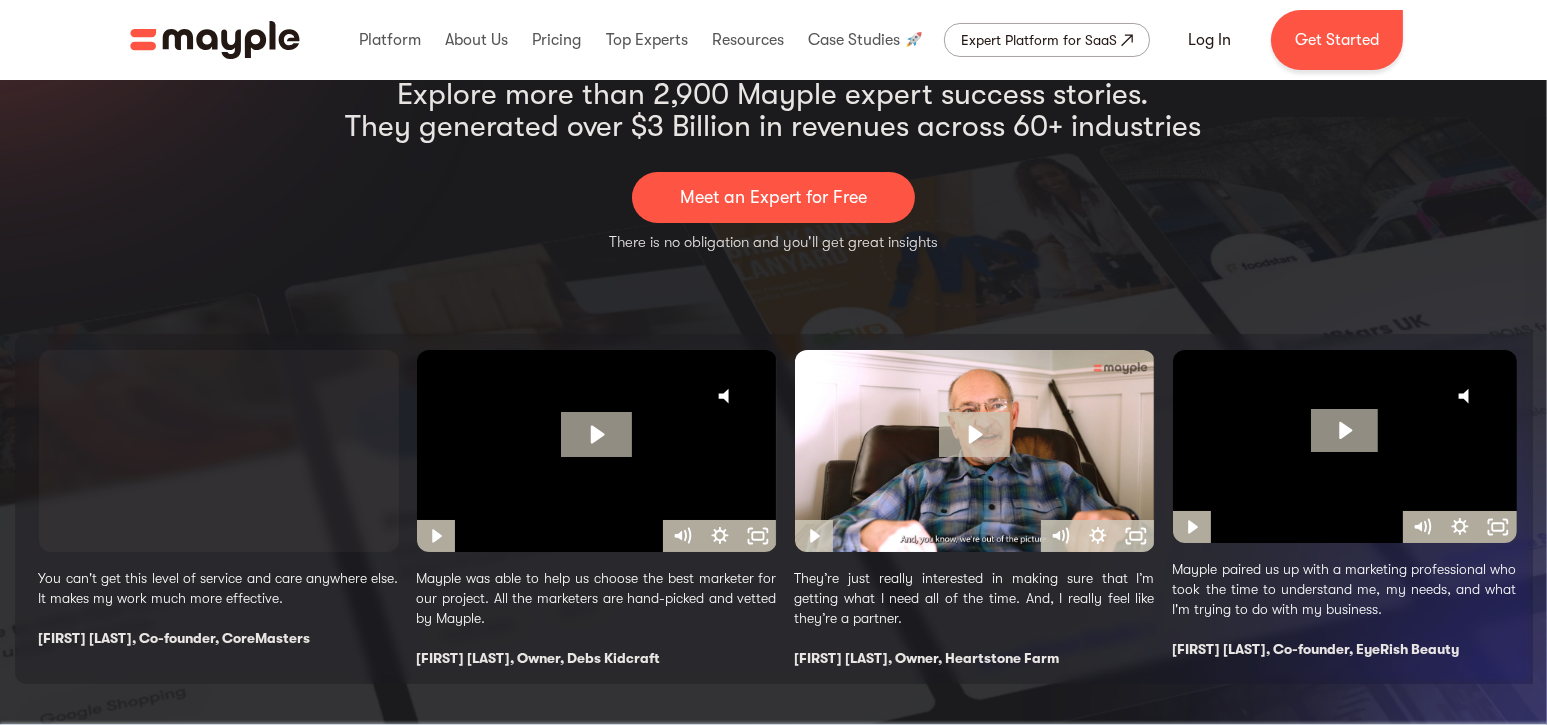 click on "Roee Arbel, Co-founder, CoreMasters" at bounding box center [219, 638] 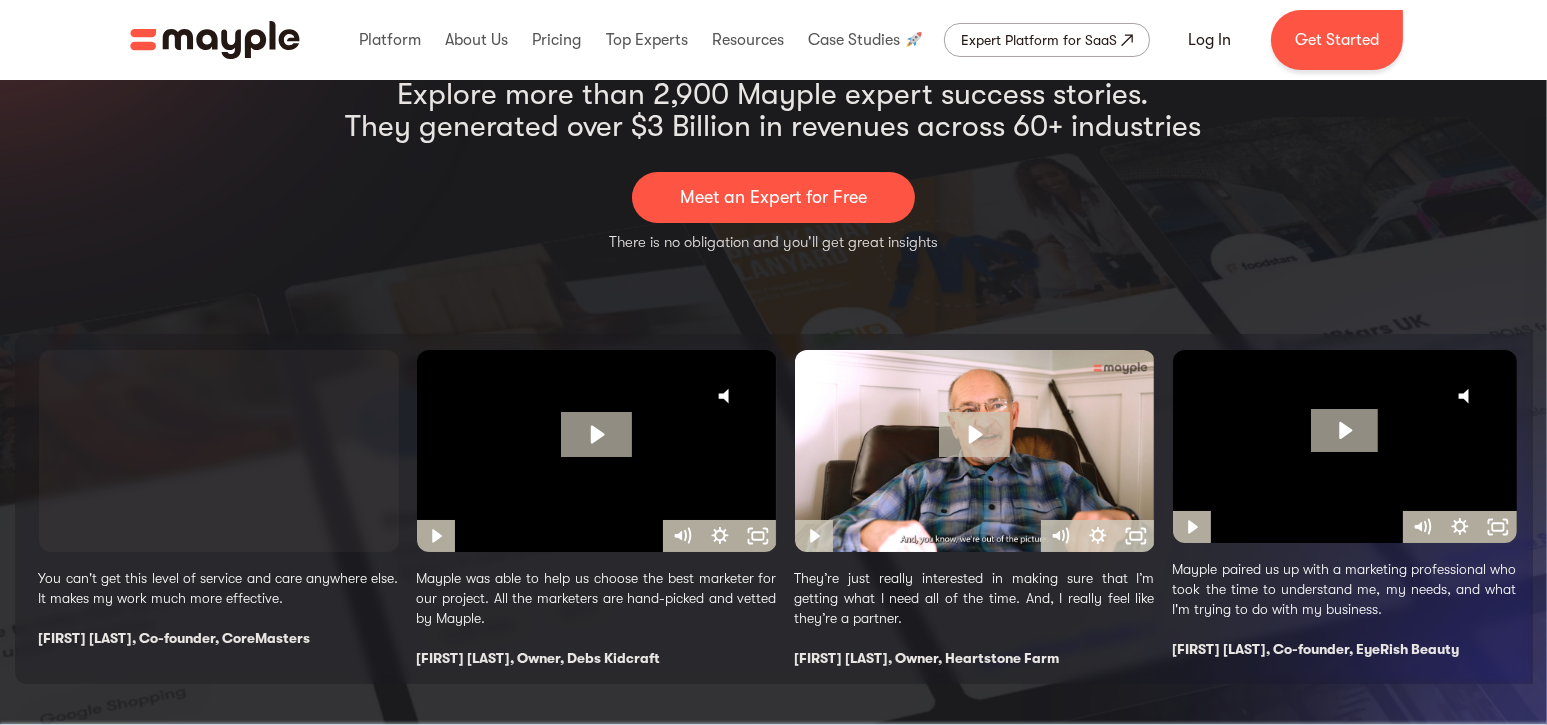 click on "See How We Maximize  Potential. Explore more than 2,900 Mayple expert success stories. They generated over $3 Billion in revenues across 60+ industries Meet an Expert for Free There is no obligation and you'll get great insights
Click for sound
@keyframes VOLUME_SMALL_WAVE_FLASH {
0% { opacity: 0; }
33% { opacity: 1; }
66% { opacity: 1; }
100% { opacity: 0; }
}
@keyframes VOLUME_LARGE_WAVE_FLASH {
0% { opacity: 0; }
33% { opacity: 1; }
66% { opacity: 1; }
100% { opacity: 0; }
}
.volume__small-wave {
animation: VOLUME_SMALL_WAVE_FLASH 2s infinite;
opacity: 0;
}
.volume__large-wave {
animation: VOLUME_LARGE_WAVE_FLASH 2s infinite .3s;
opacity: 0;
}
You can't get this level of service and care anywhere else. It makes my work much more effective. Roee Arbel, Co-founder, CoreMasters
Click for sound
Deborah Herbet, Owner, Debs Kidcraft
Click for sound
Dan Kaplan, Owner, Heartstone Farm" at bounding box center (773, 345) 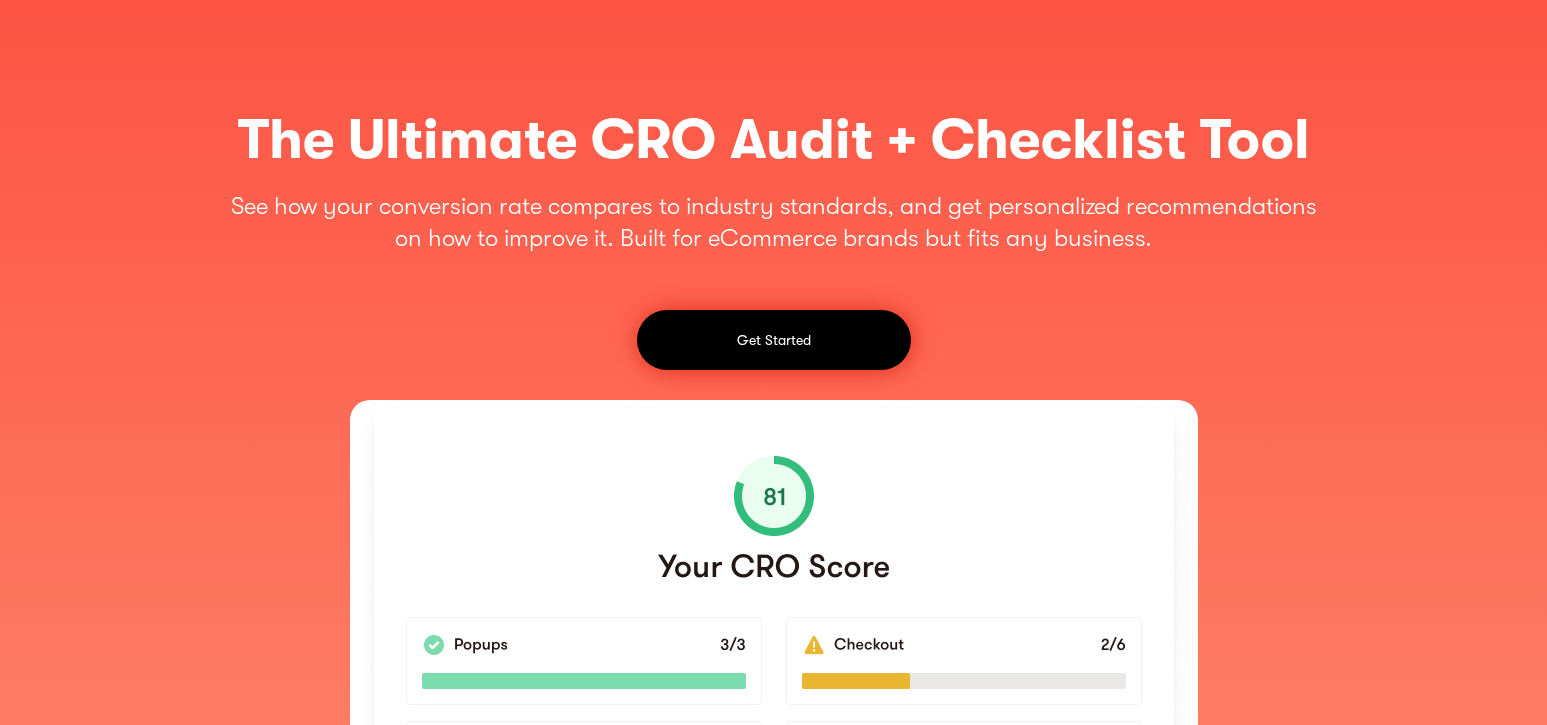 scroll, scrollTop: 0, scrollLeft: 0, axis: both 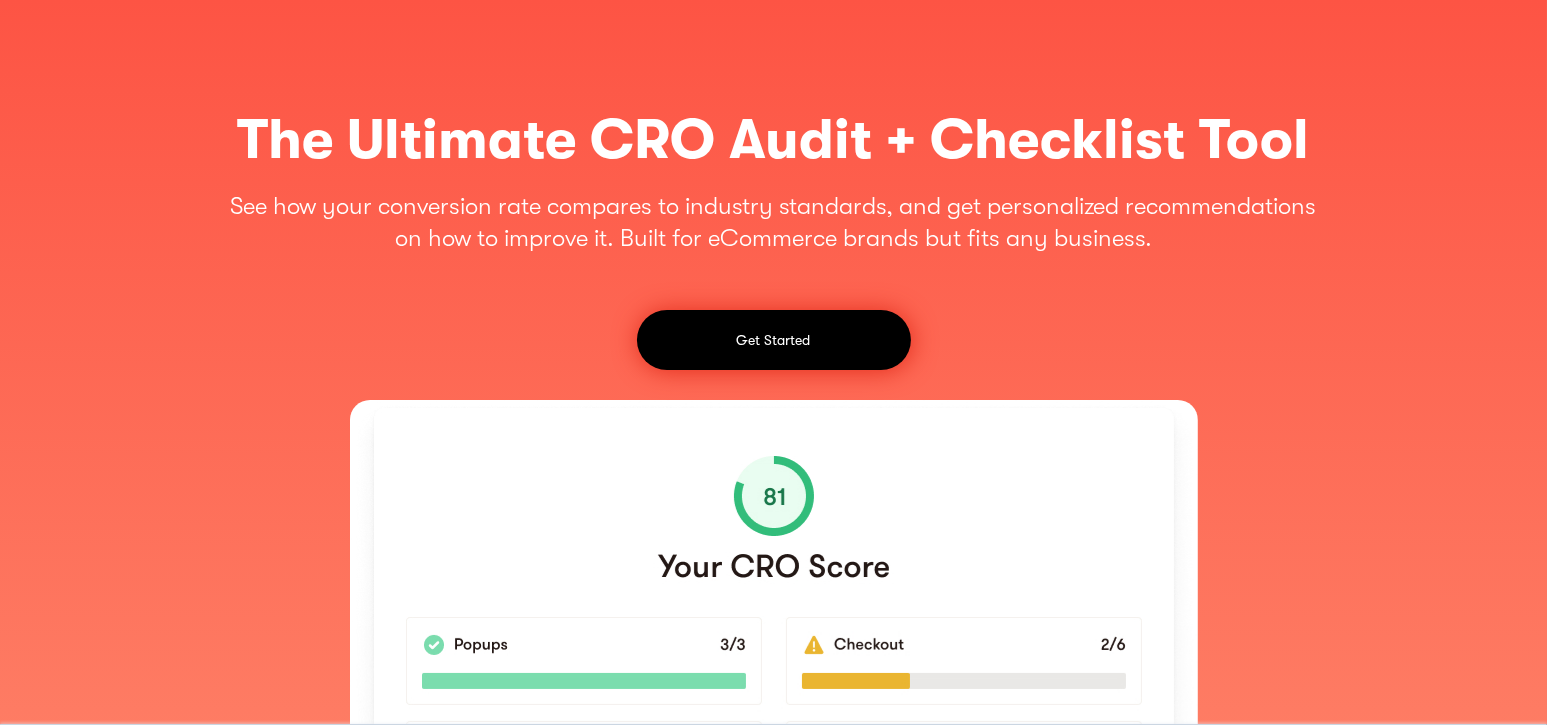 click on "Get Started" at bounding box center (774, 340) 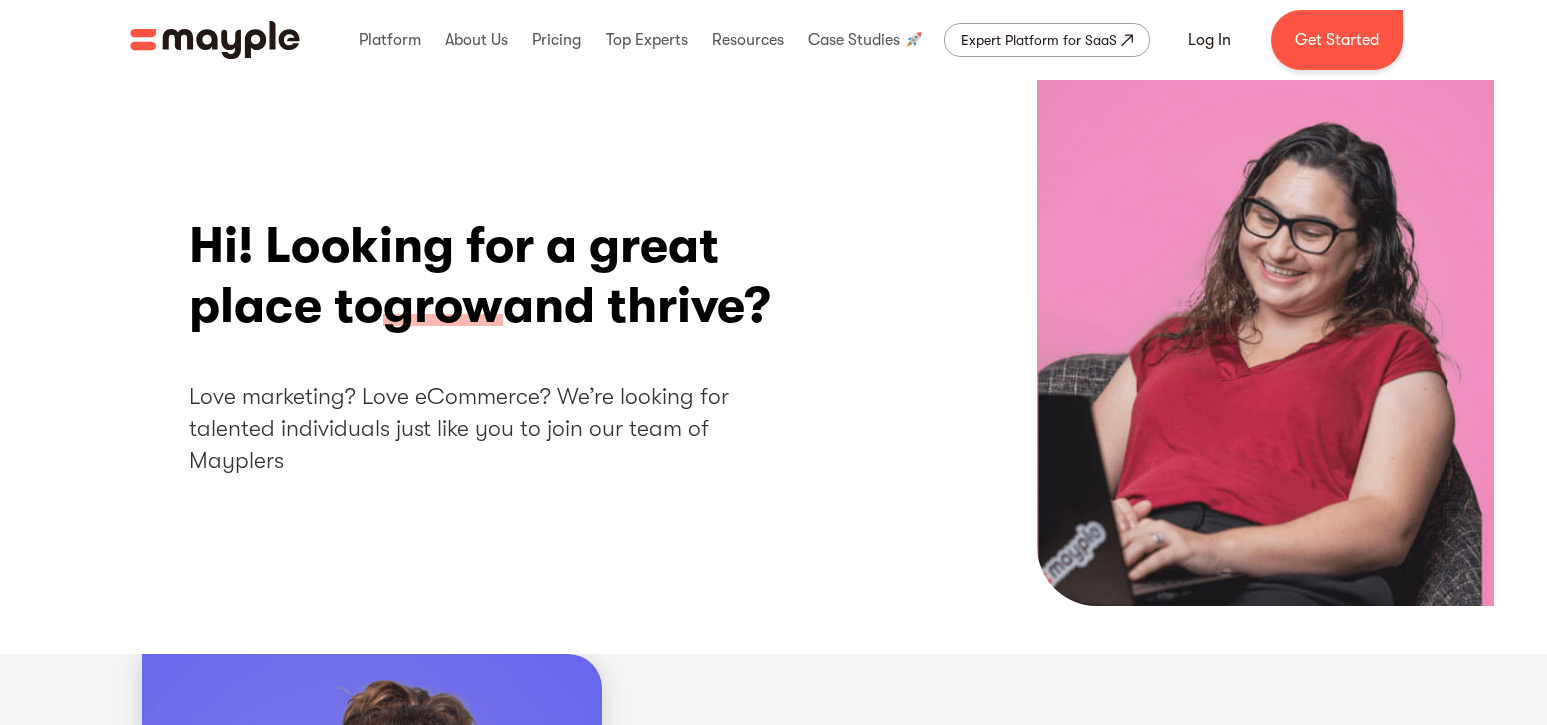 scroll, scrollTop: 0, scrollLeft: 0, axis: both 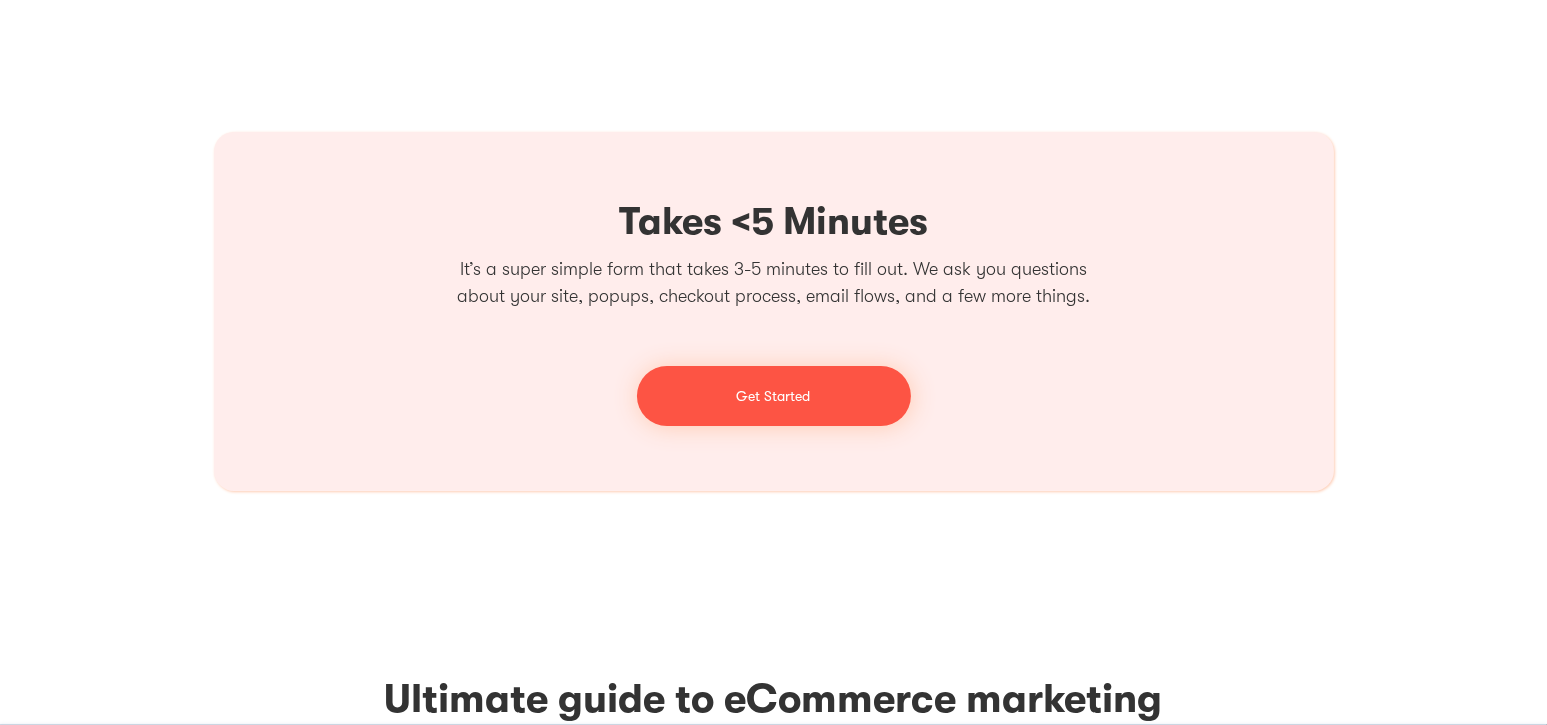 click on "Get Started" at bounding box center [774, 396] 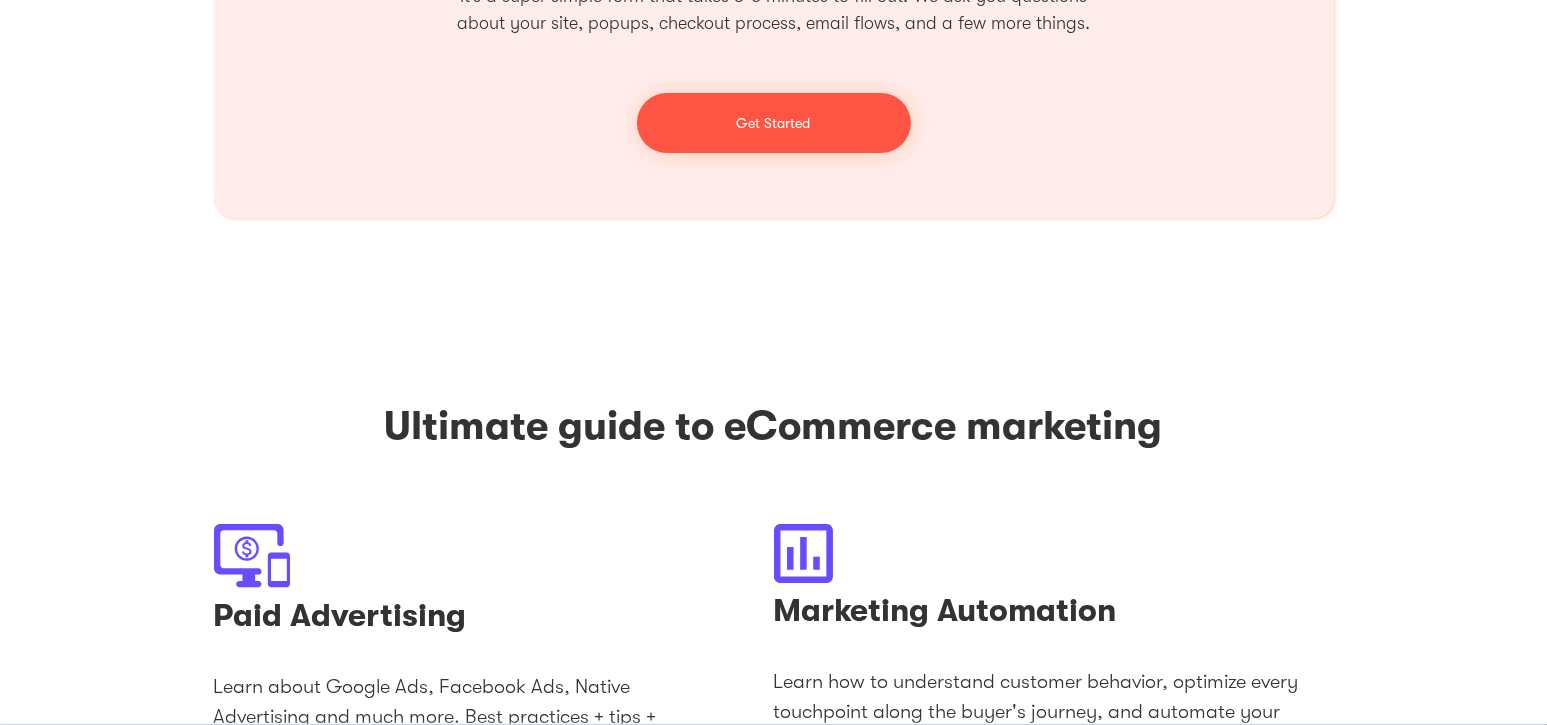 scroll, scrollTop: 2932, scrollLeft: 0, axis: vertical 